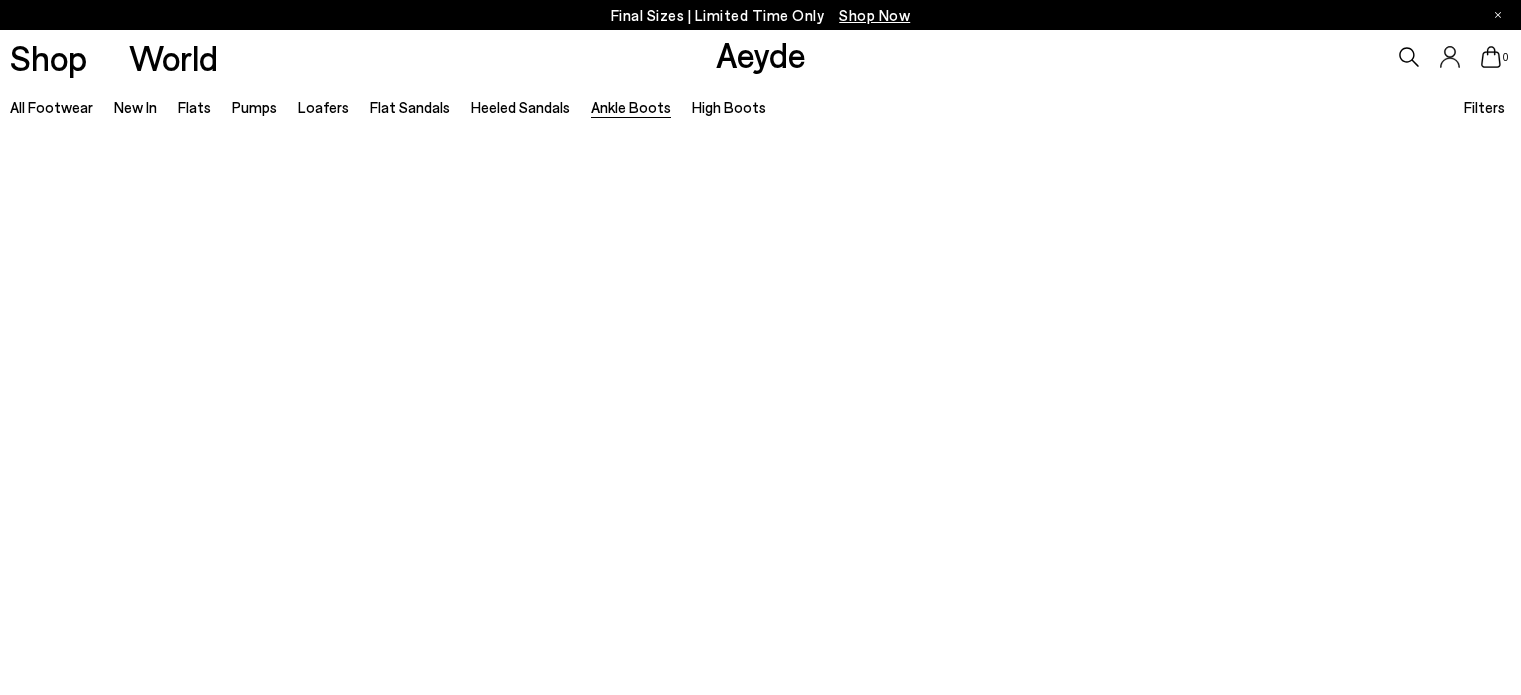 scroll, scrollTop: 0, scrollLeft: 0, axis: both 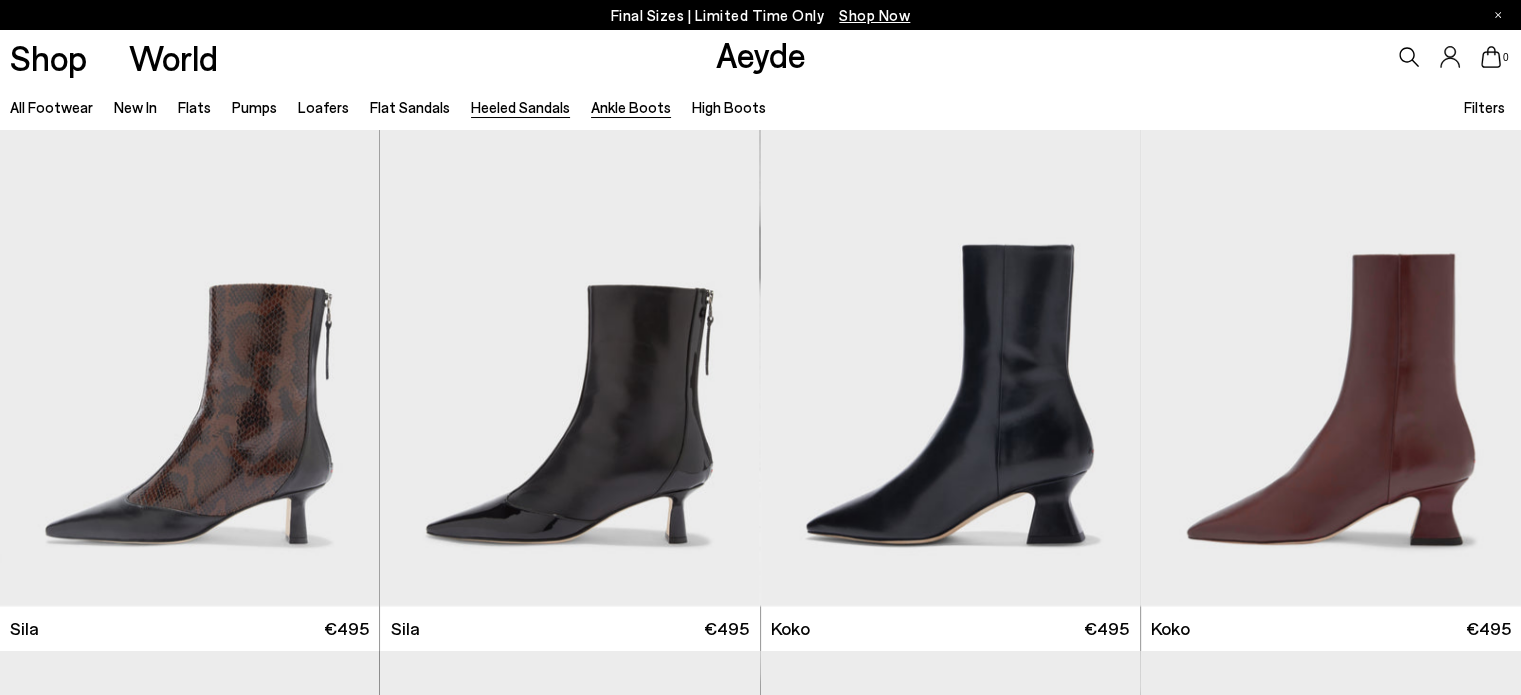 click on "Heeled Sandals" at bounding box center (520, 107) 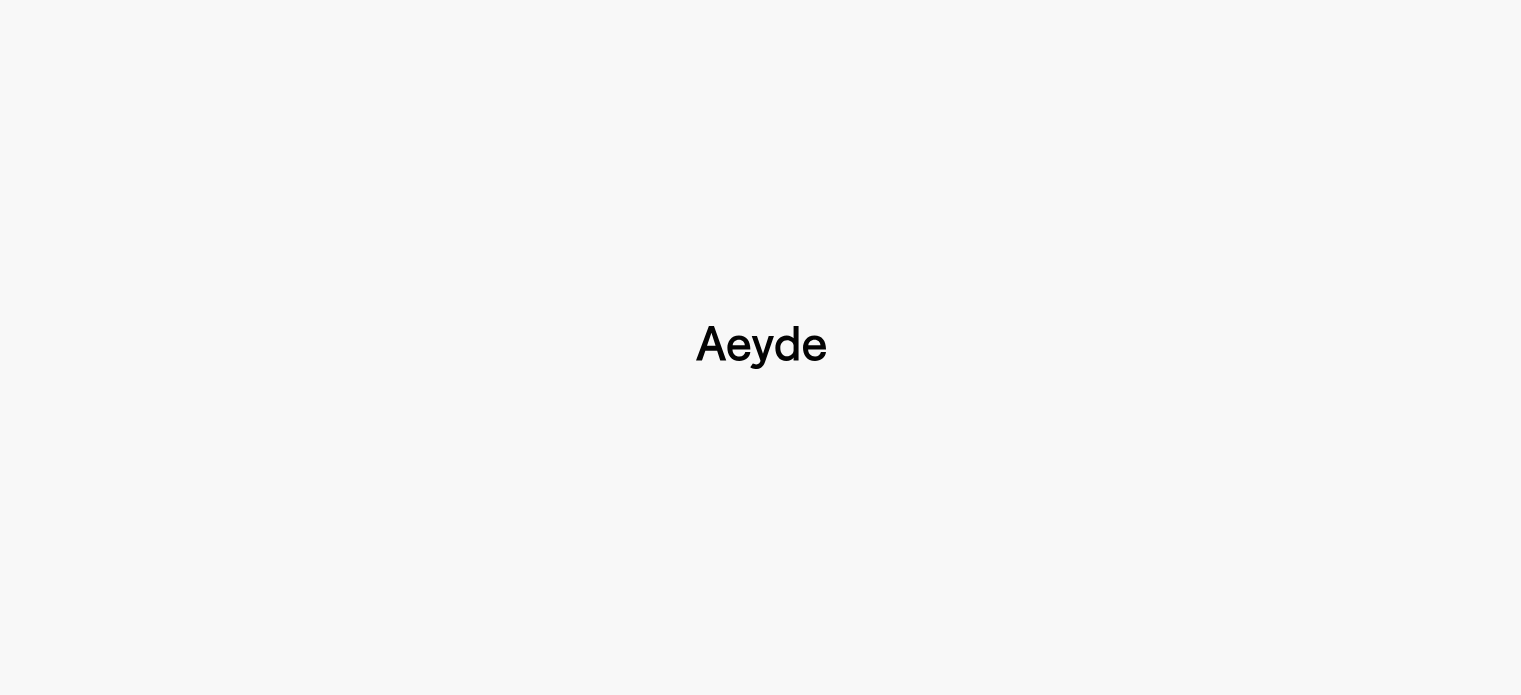 type 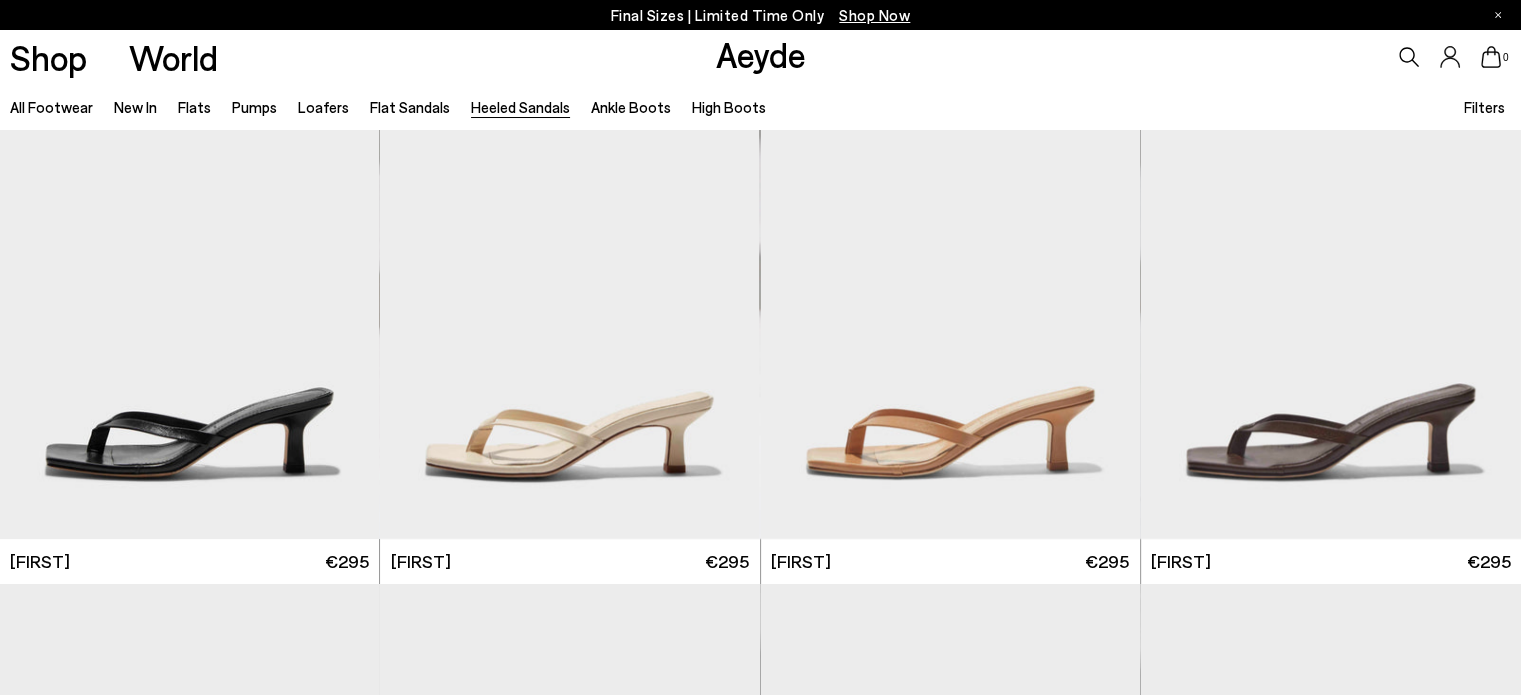 scroll, scrollTop: 80, scrollLeft: 0, axis: vertical 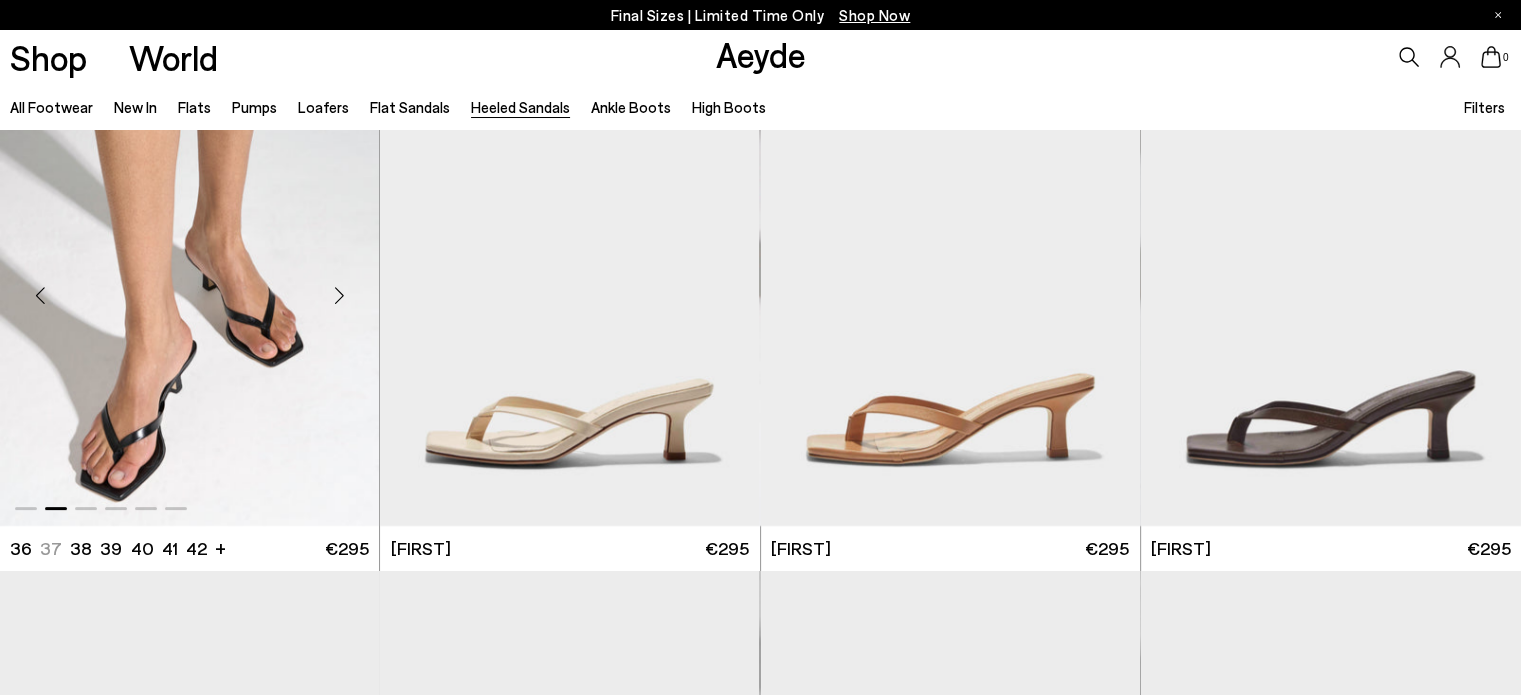 click at bounding box center (339, 296) 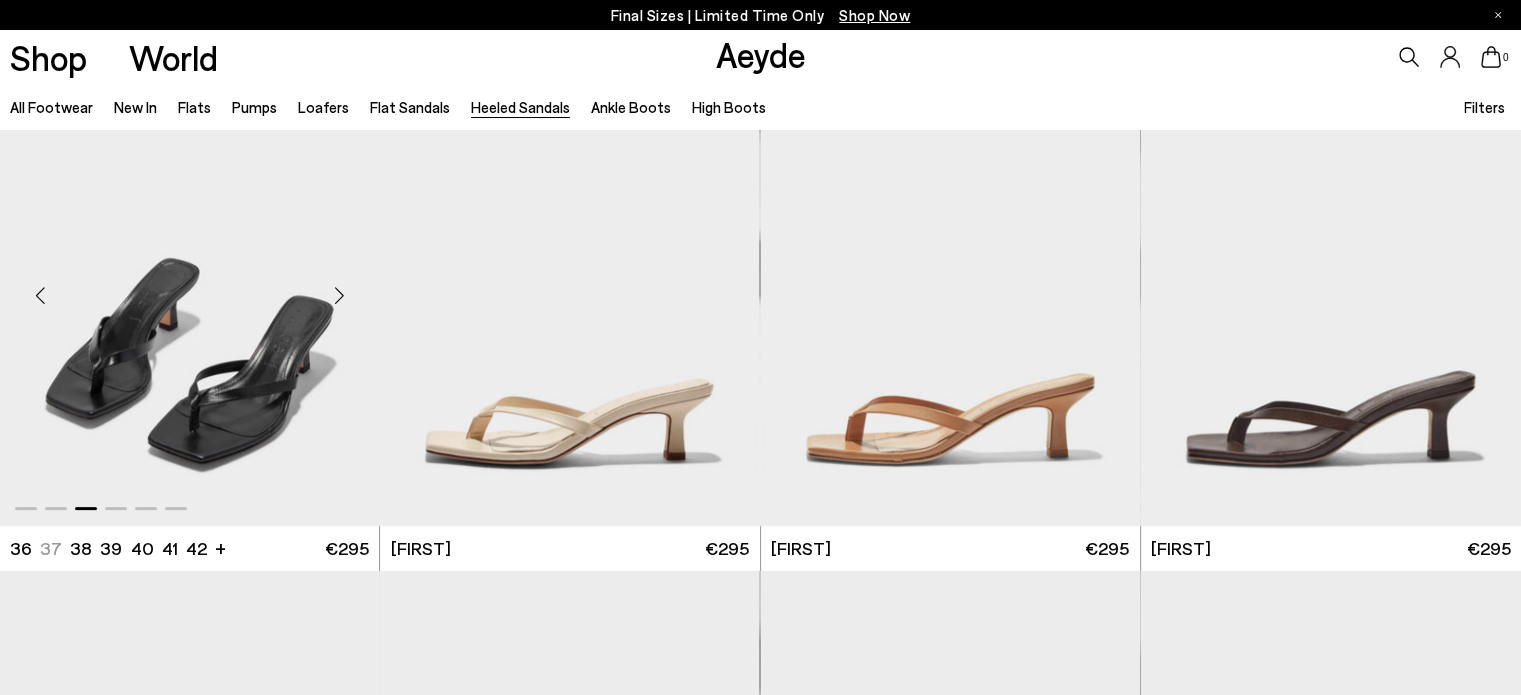 click at bounding box center [339, 296] 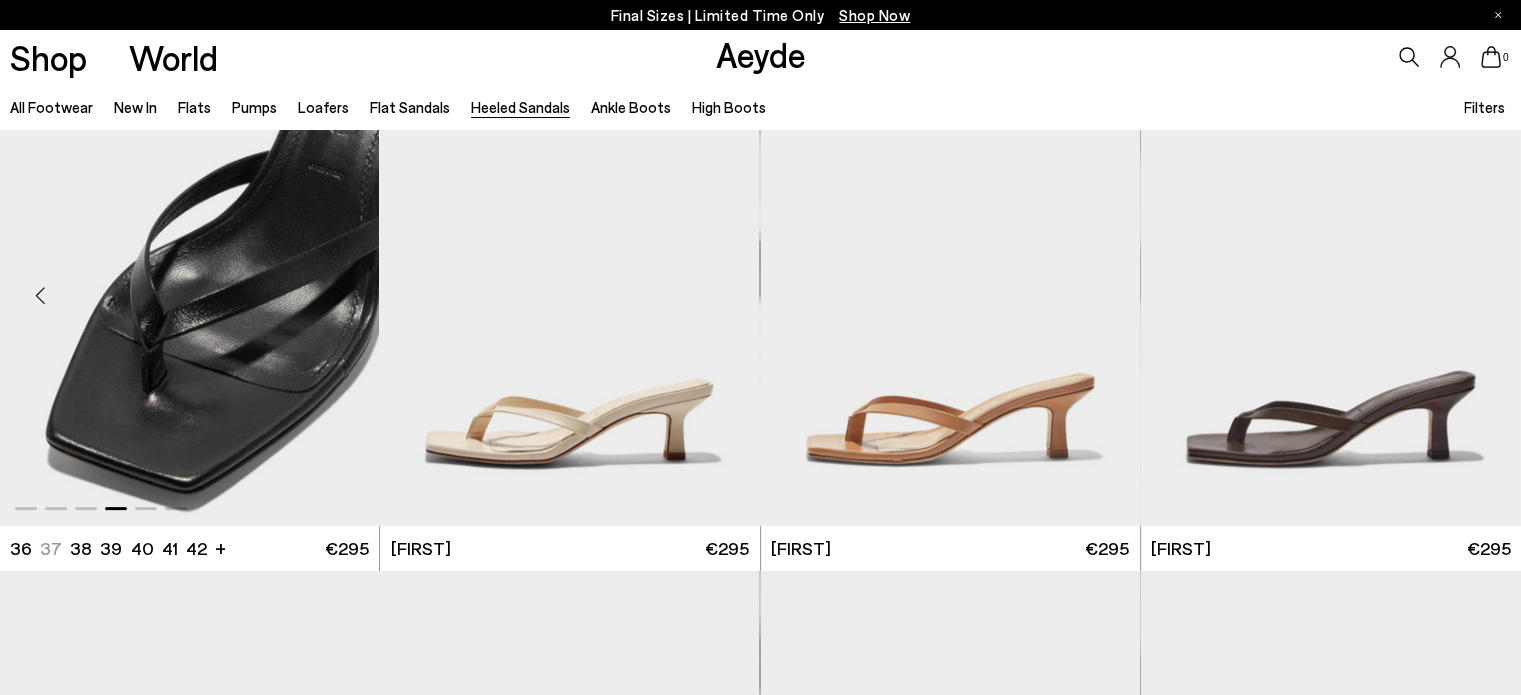 click at bounding box center (339, 296) 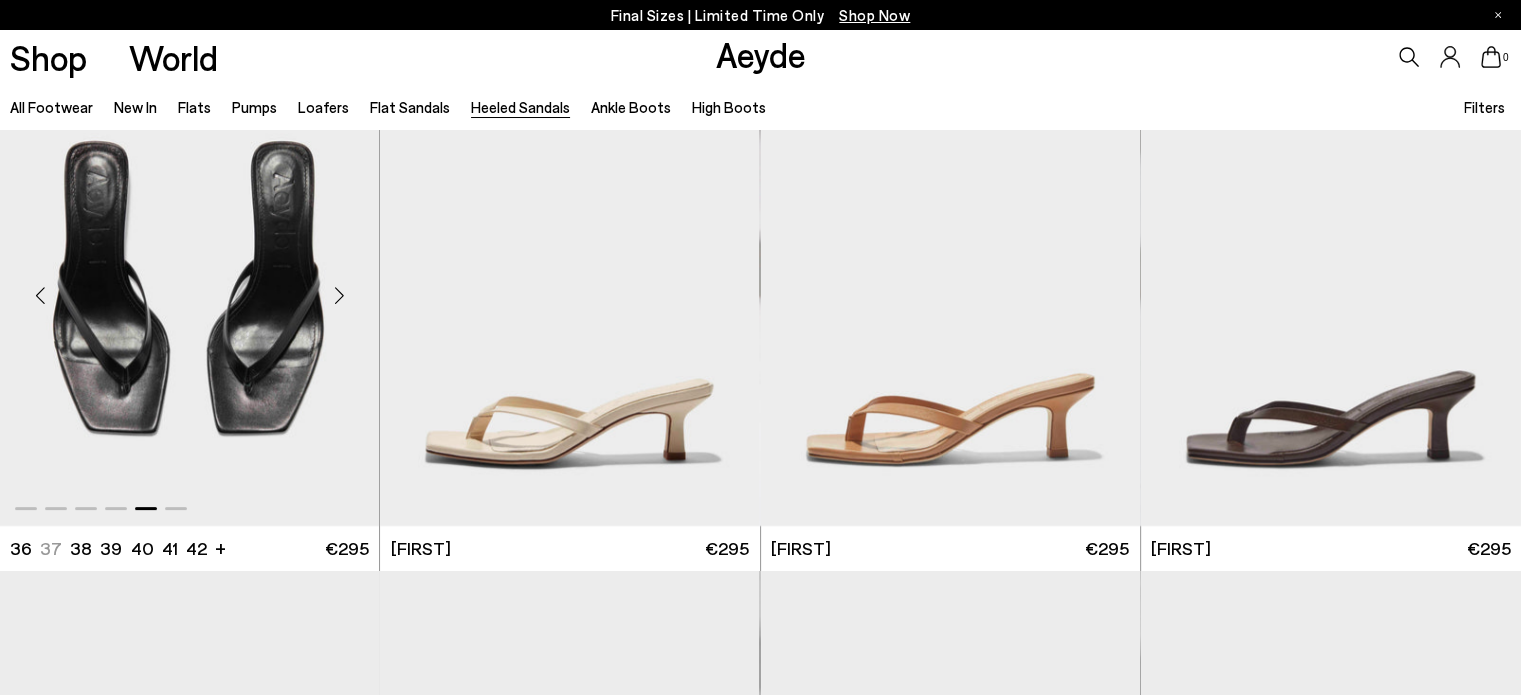click at bounding box center (339, 296) 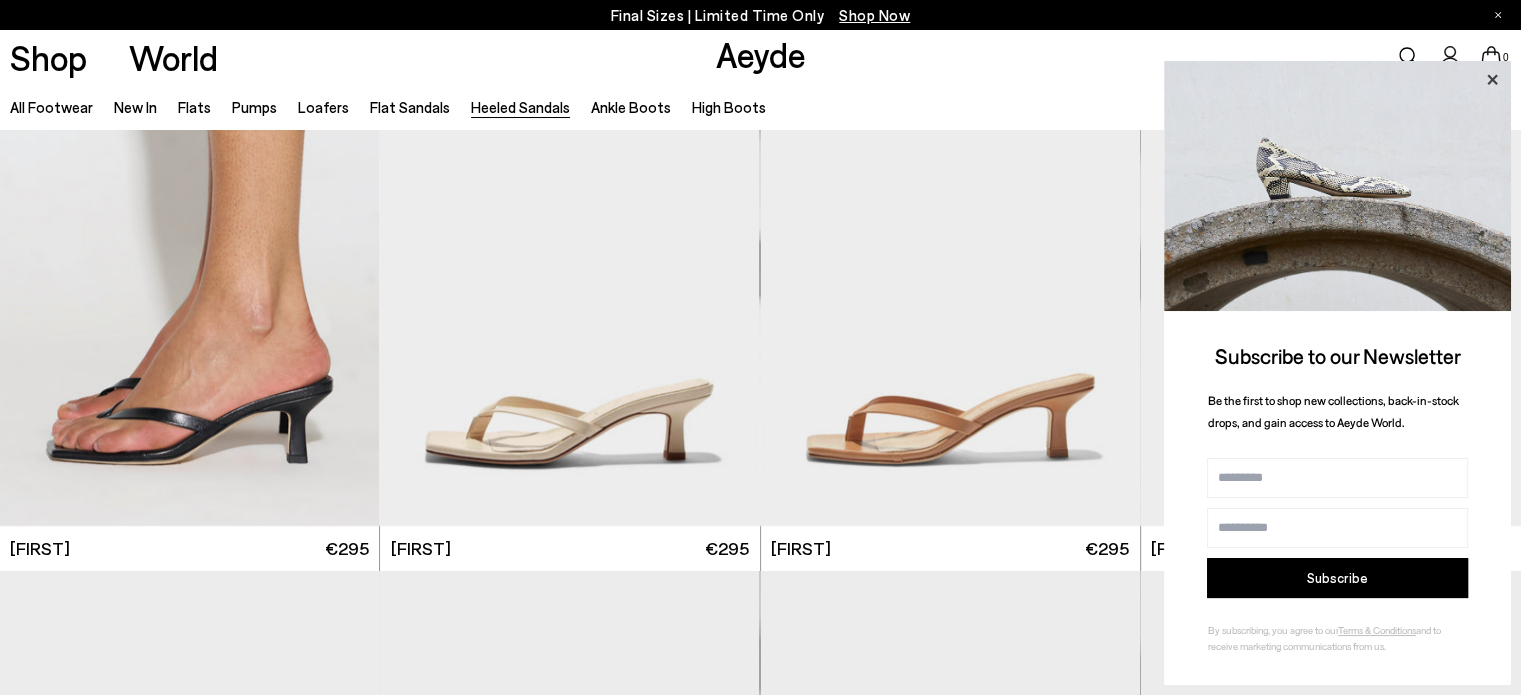 click 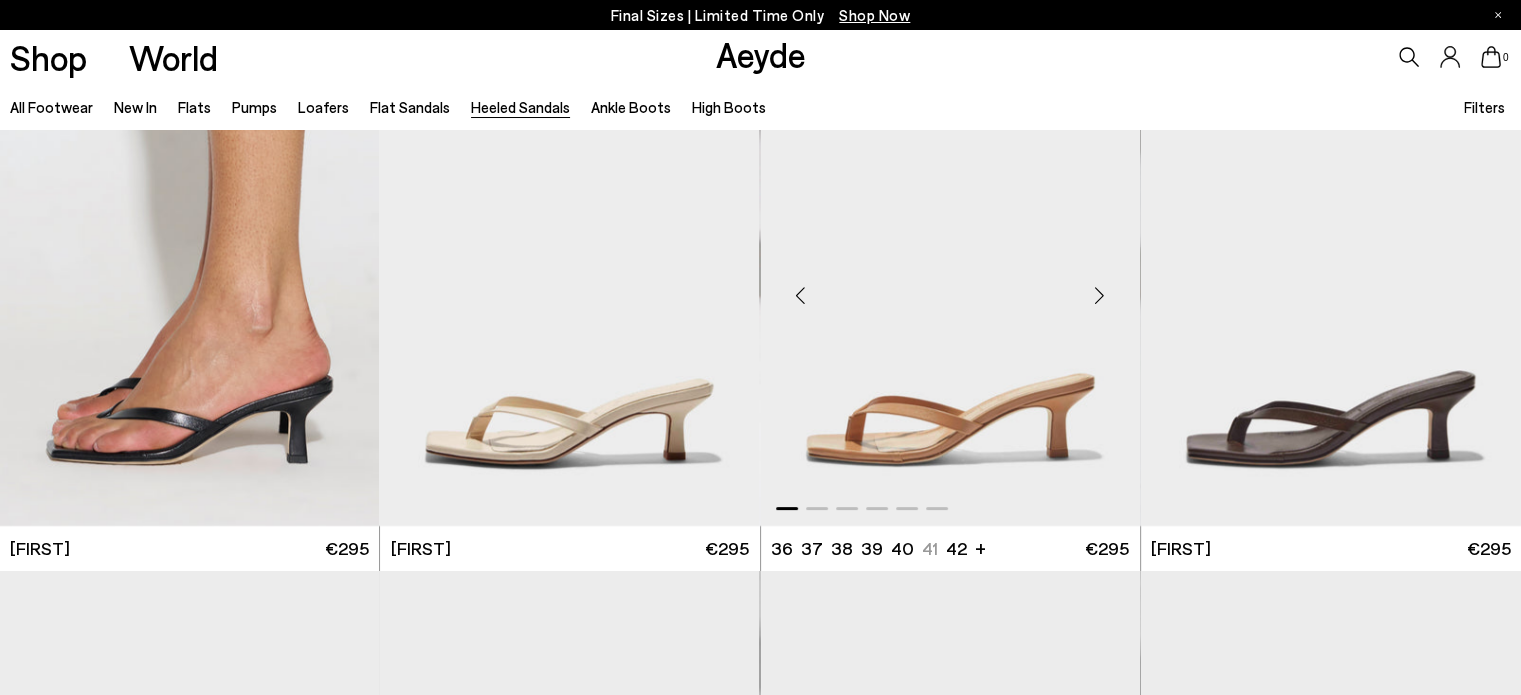 click at bounding box center (1100, 296) 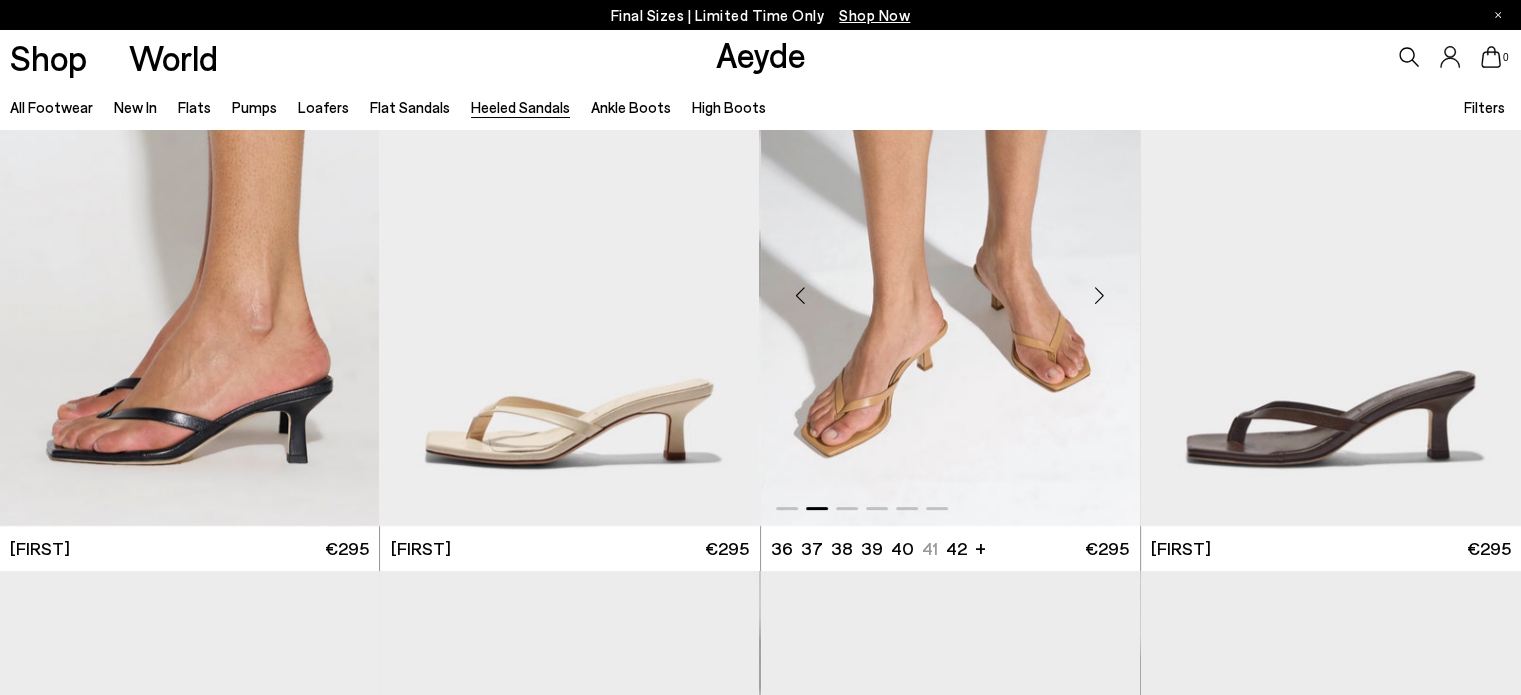 click at bounding box center (1100, 296) 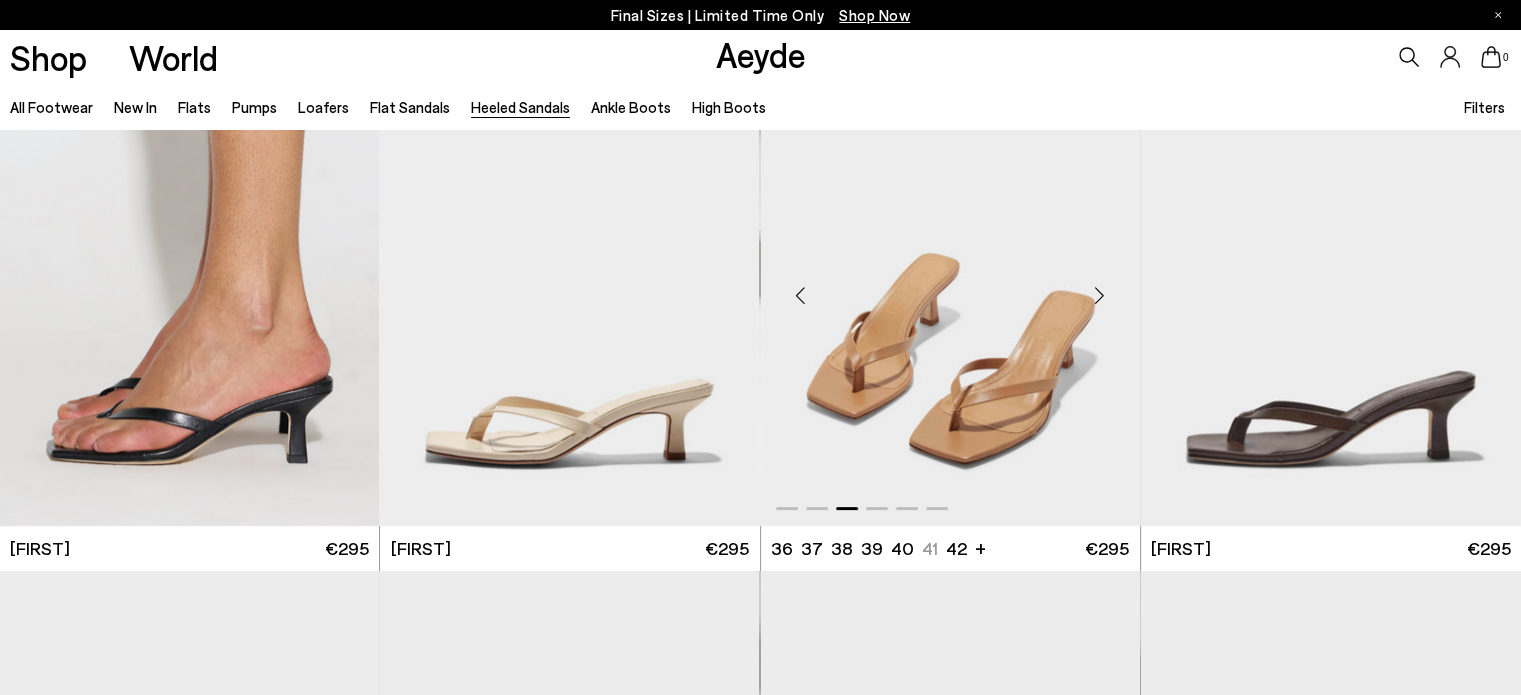 click at bounding box center [1100, 296] 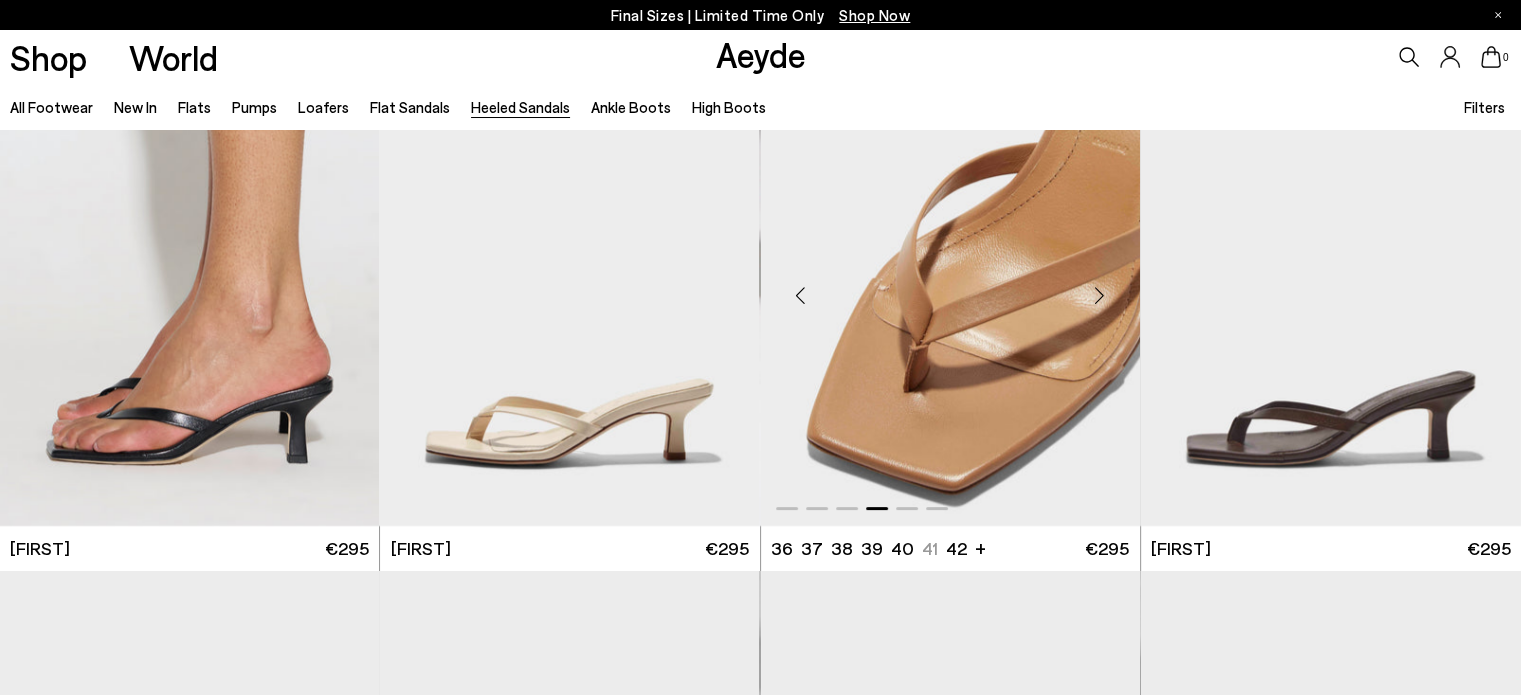 click at bounding box center [1100, 296] 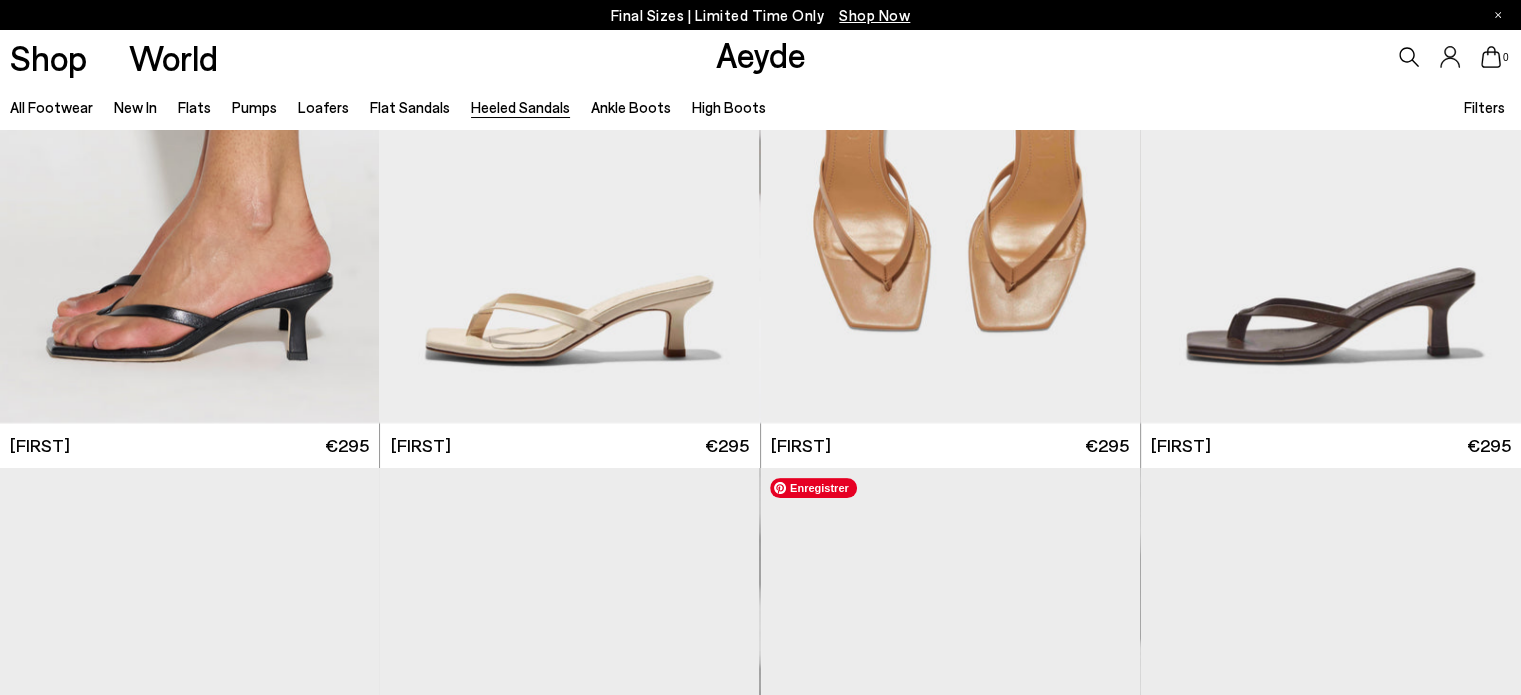 scroll, scrollTop: 143, scrollLeft: 0, axis: vertical 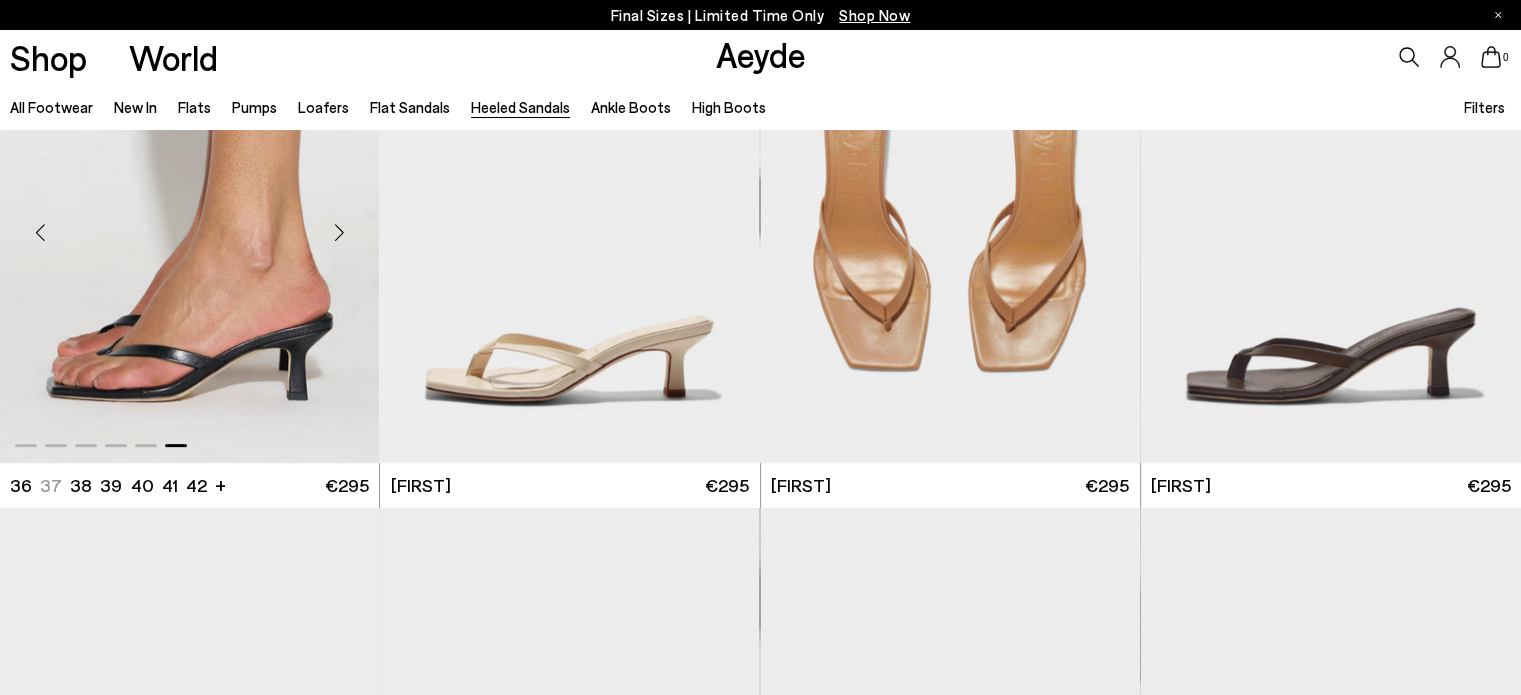 click at bounding box center [339, 233] 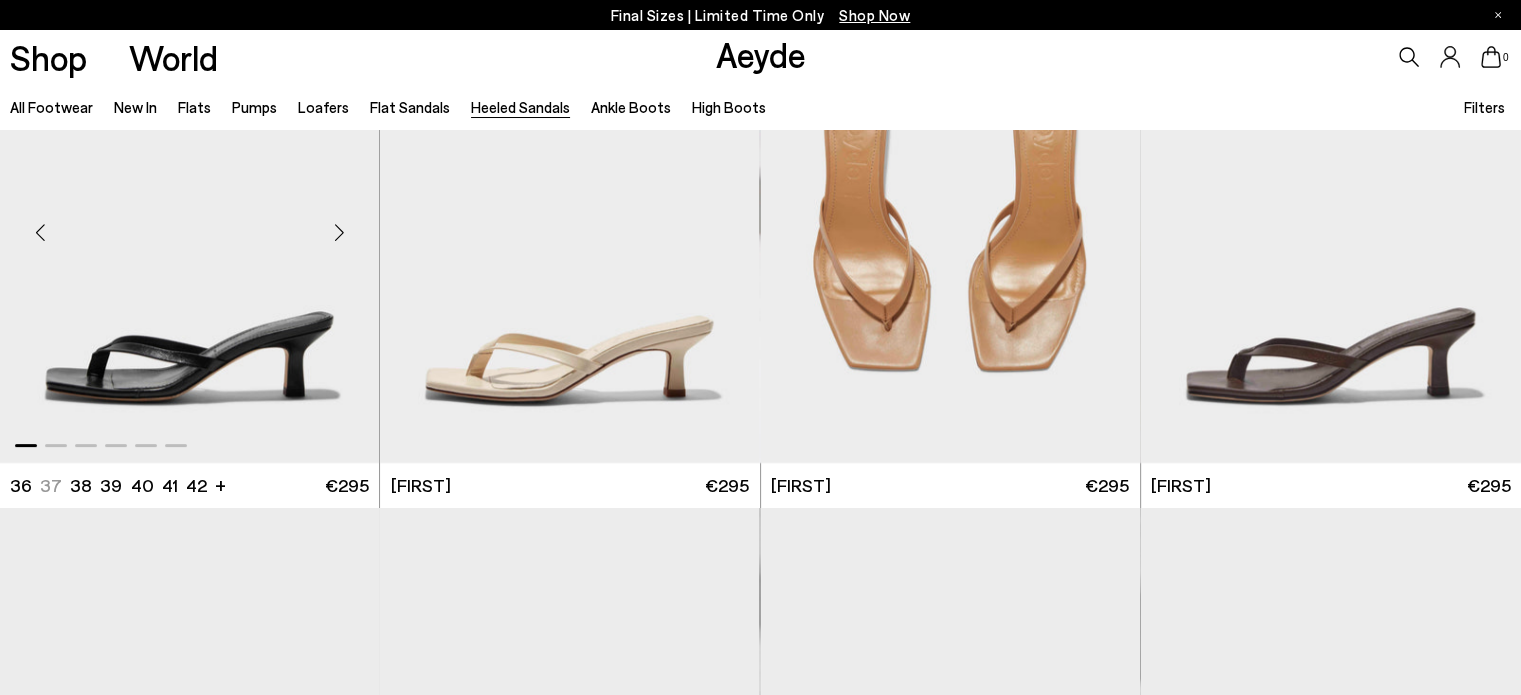 click at bounding box center [339, 233] 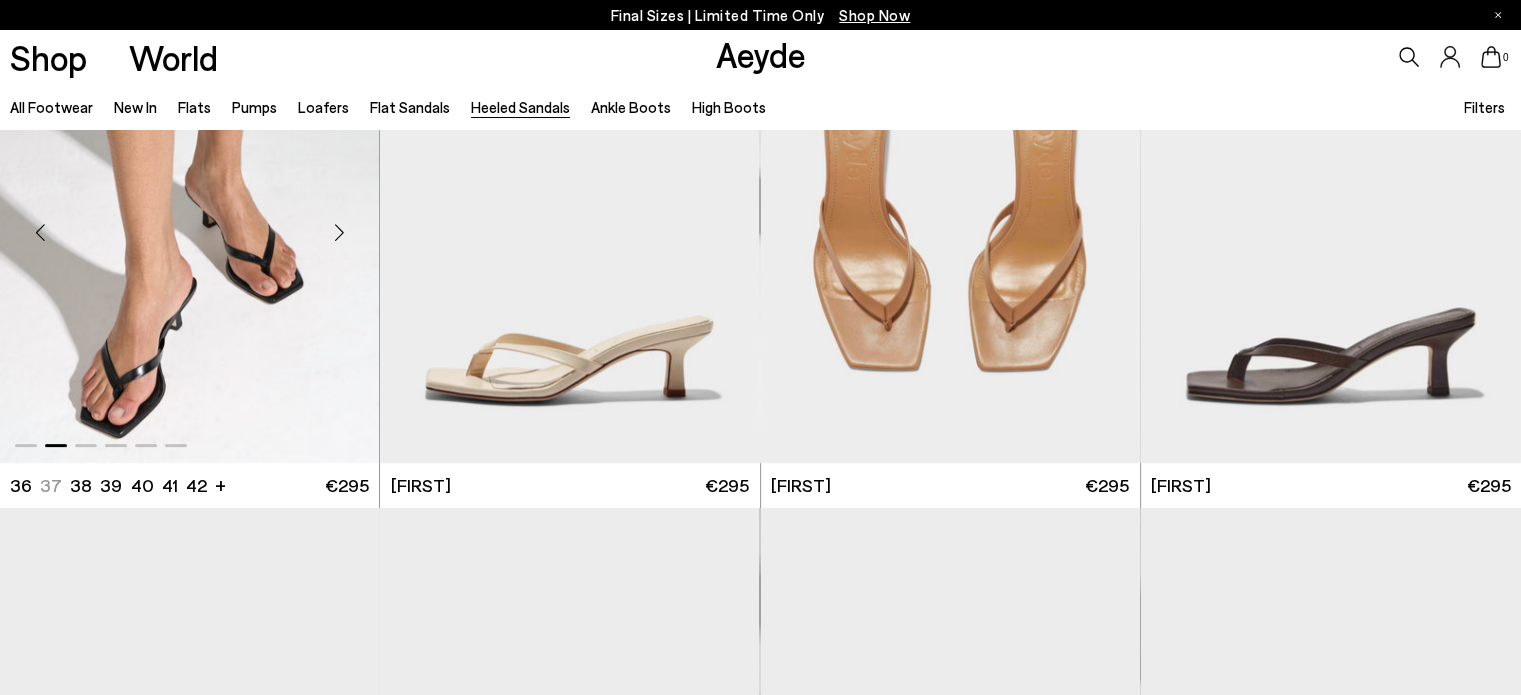 click at bounding box center (339, 233) 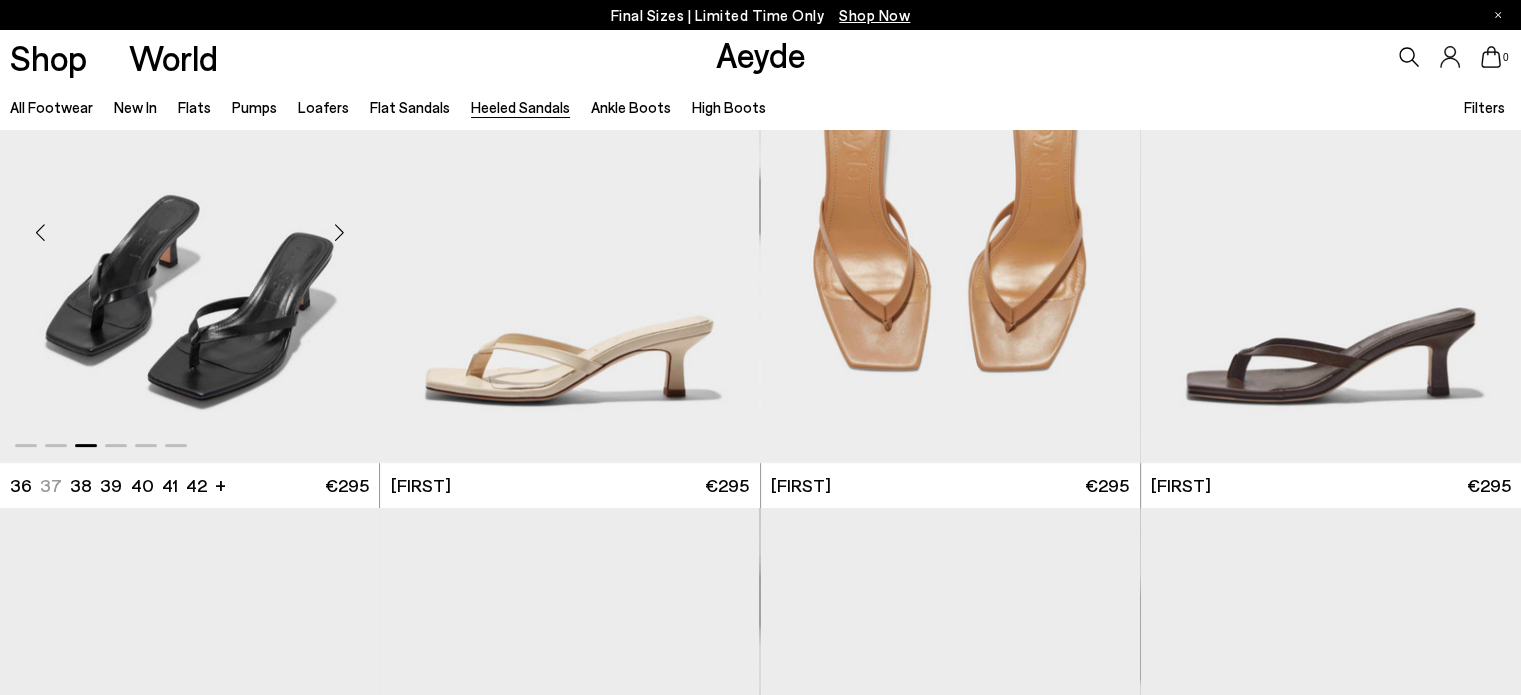 click at bounding box center [339, 233] 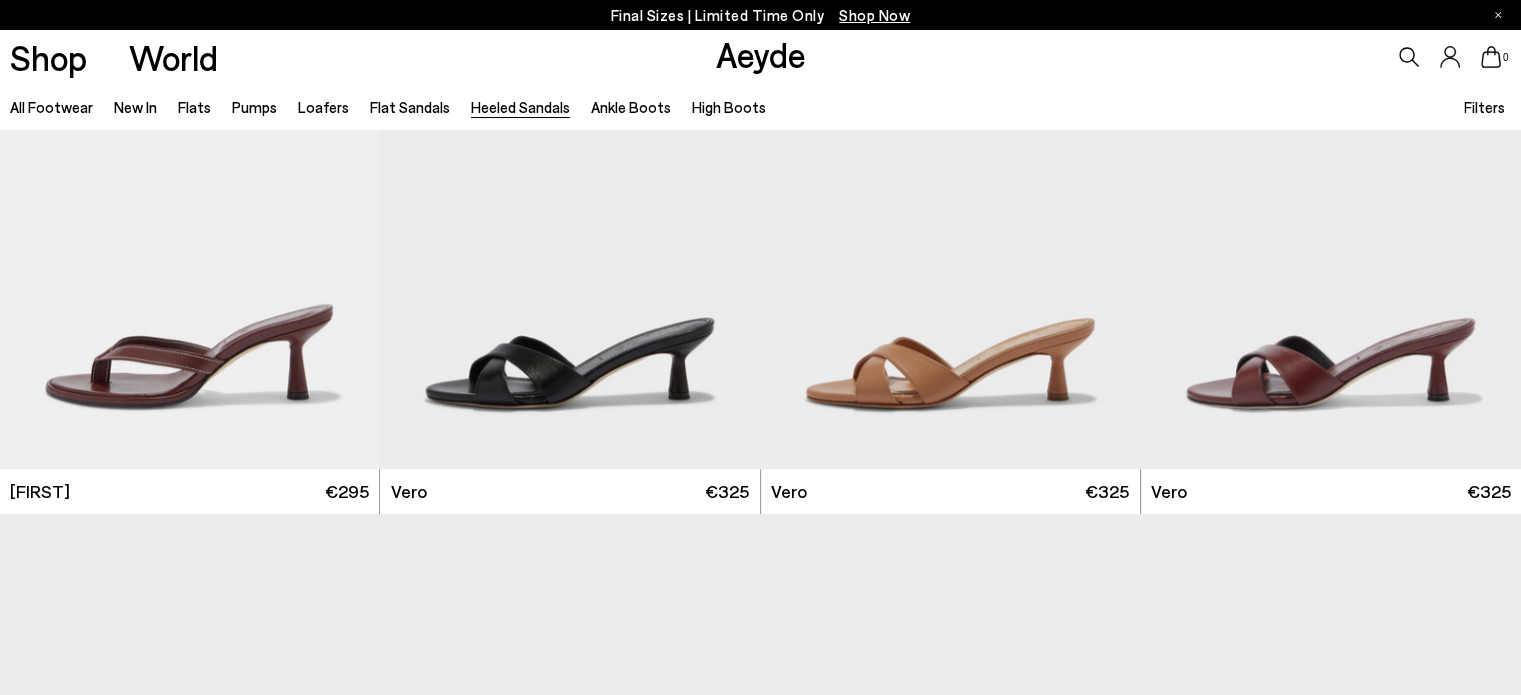 scroll, scrollTop: 1703, scrollLeft: 0, axis: vertical 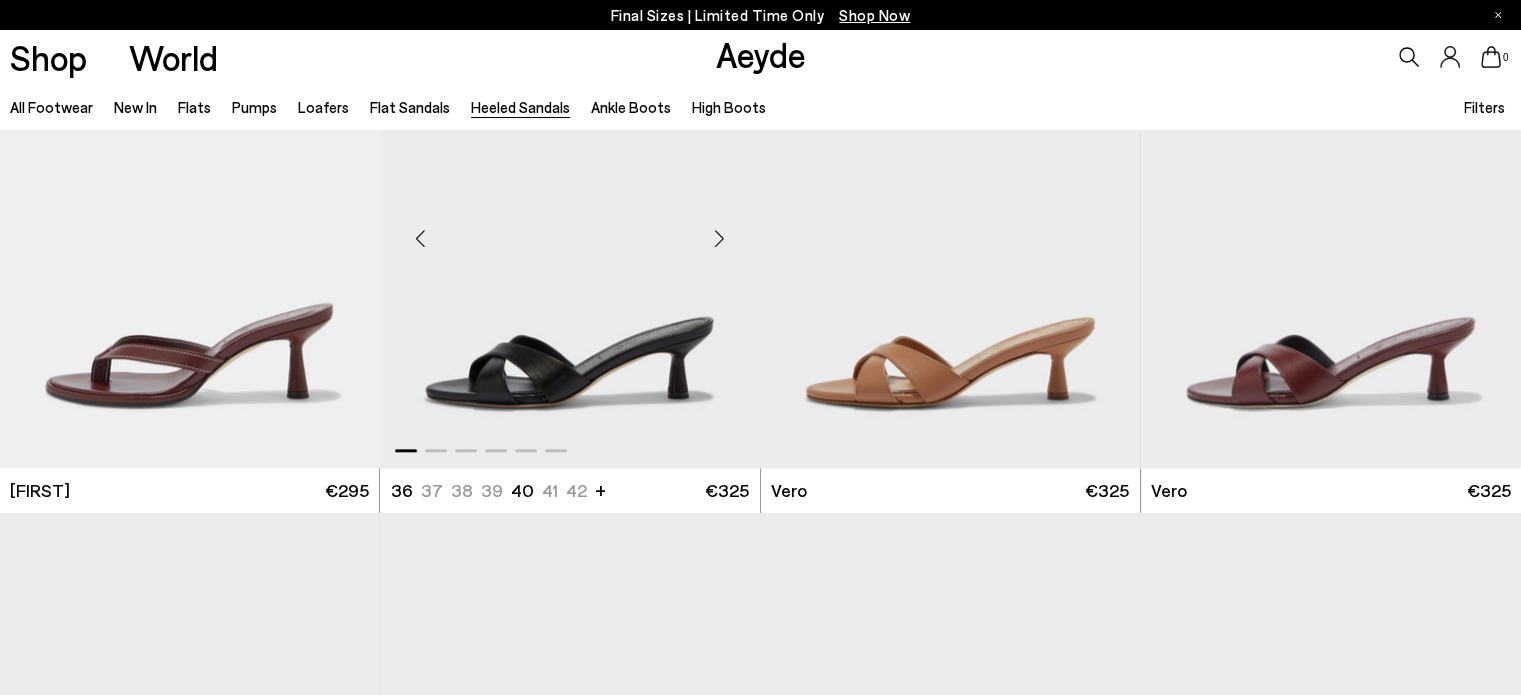 click at bounding box center [720, 238] 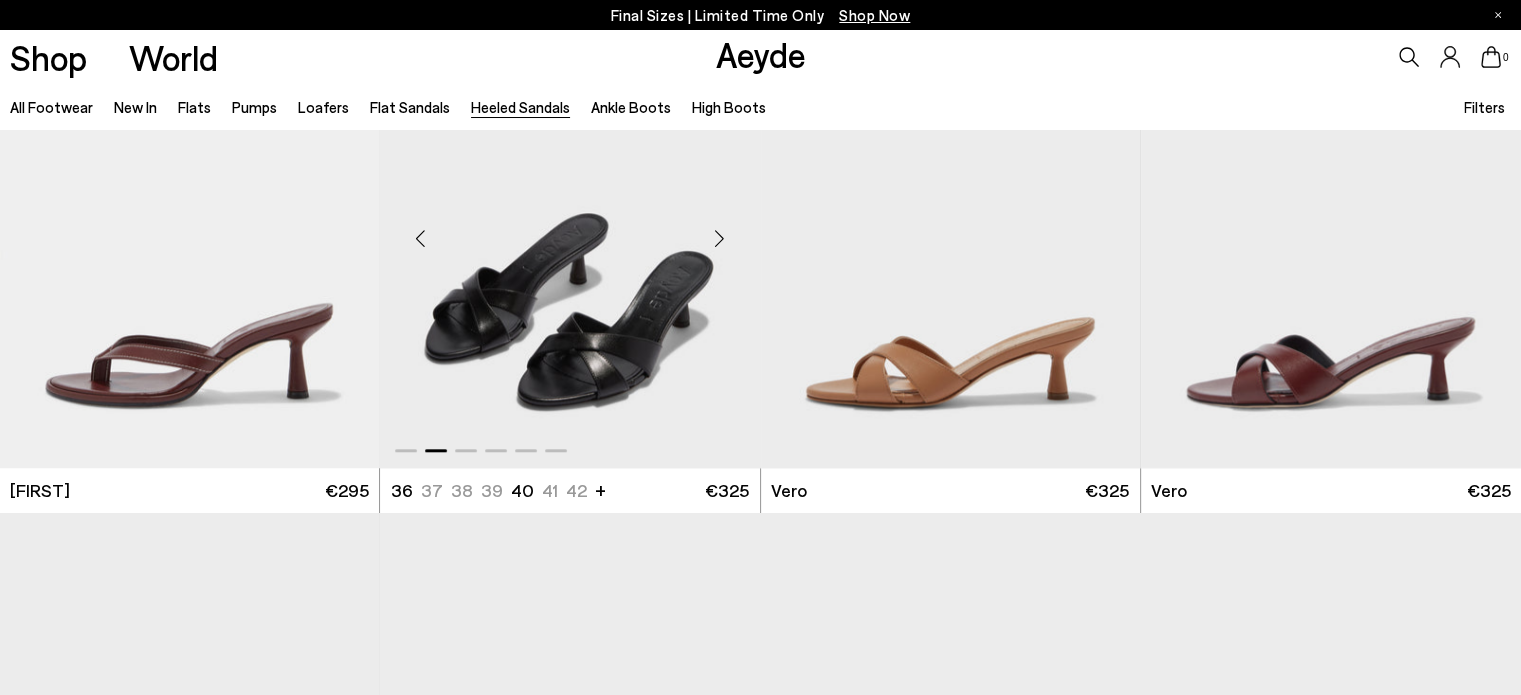 click at bounding box center [720, 238] 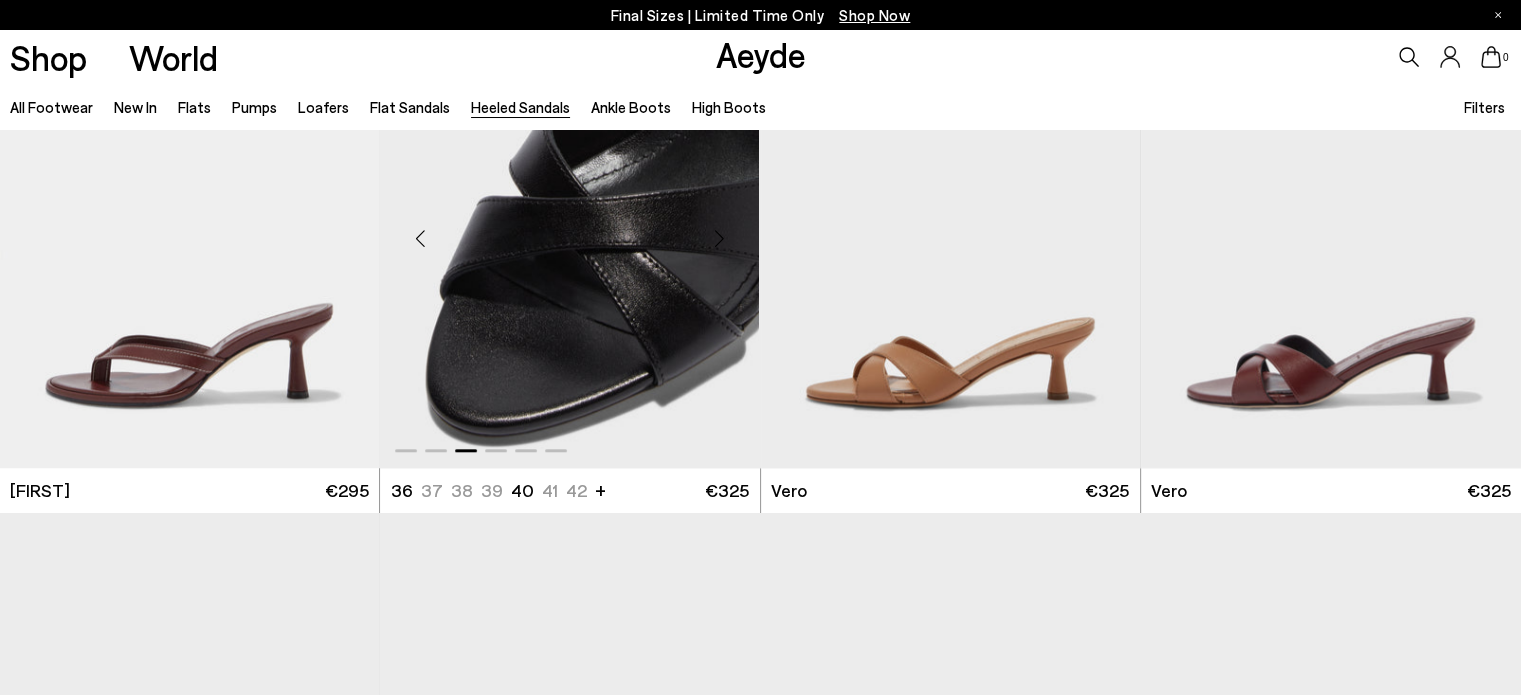 click at bounding box center (720, 238) 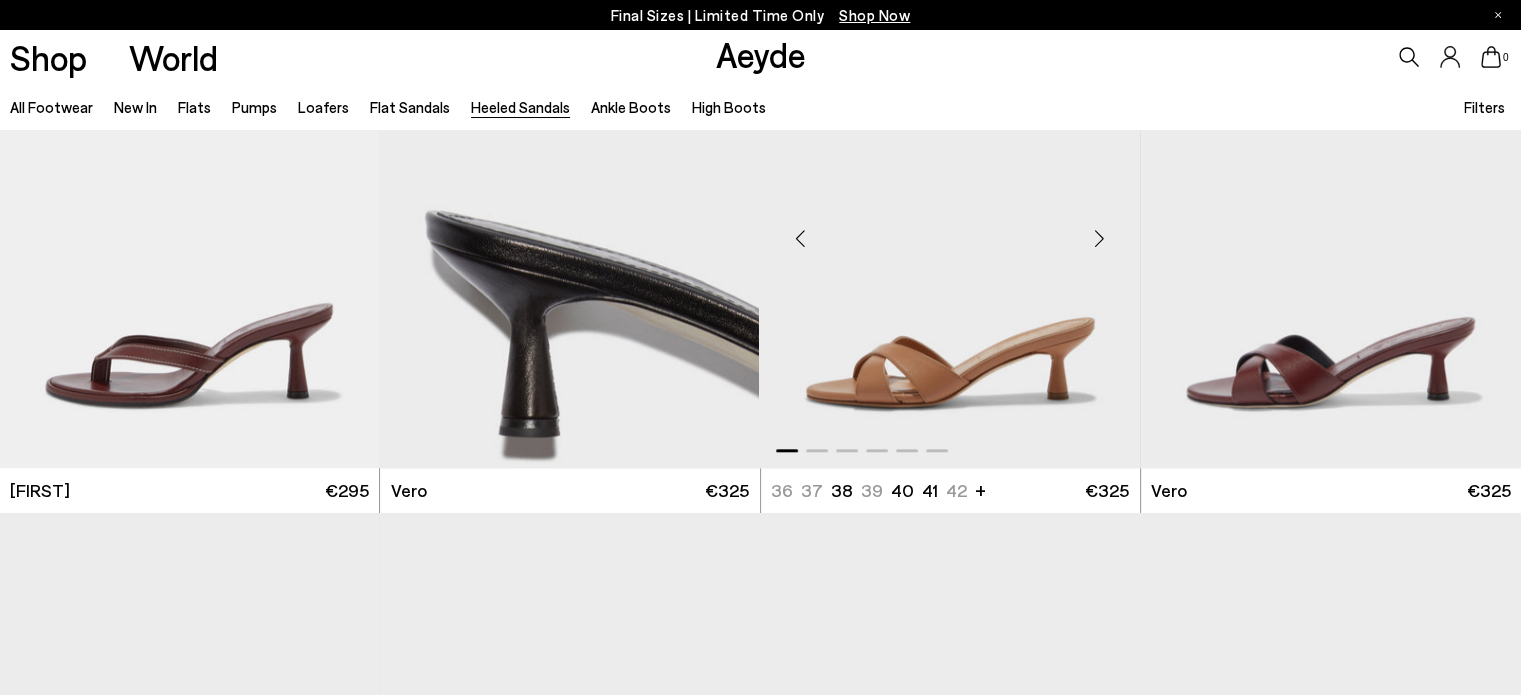 click at bounding box center [1100, 238] 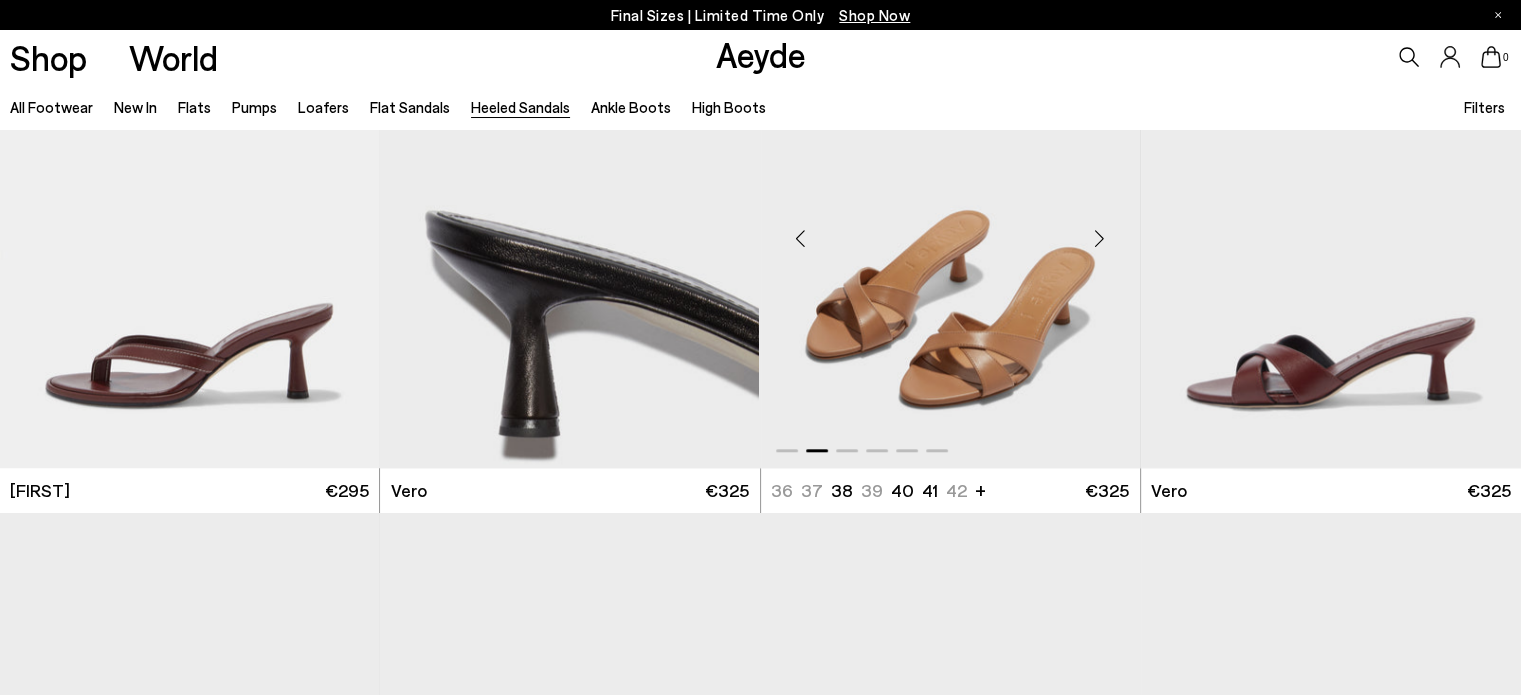 click at bounding box center [1100, 238] 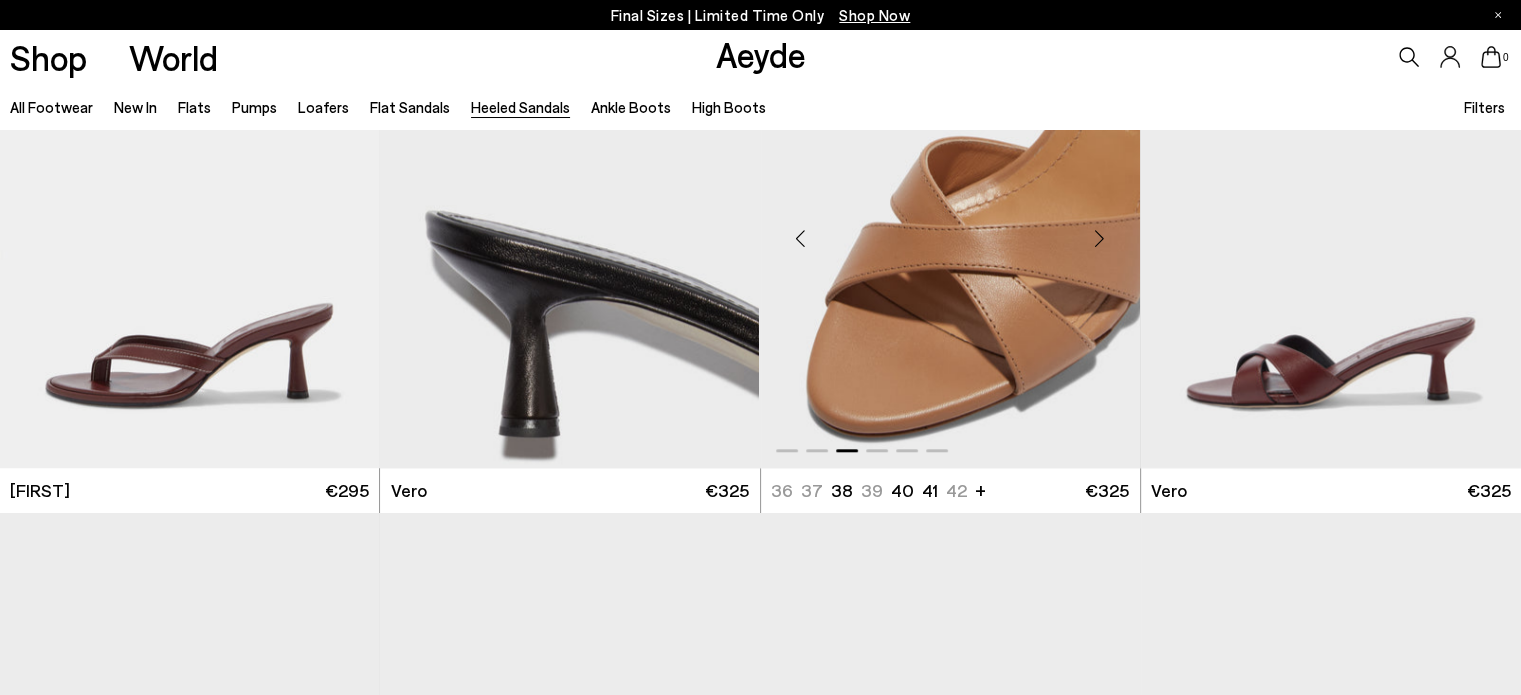 click at bounding box center (1100, 238) 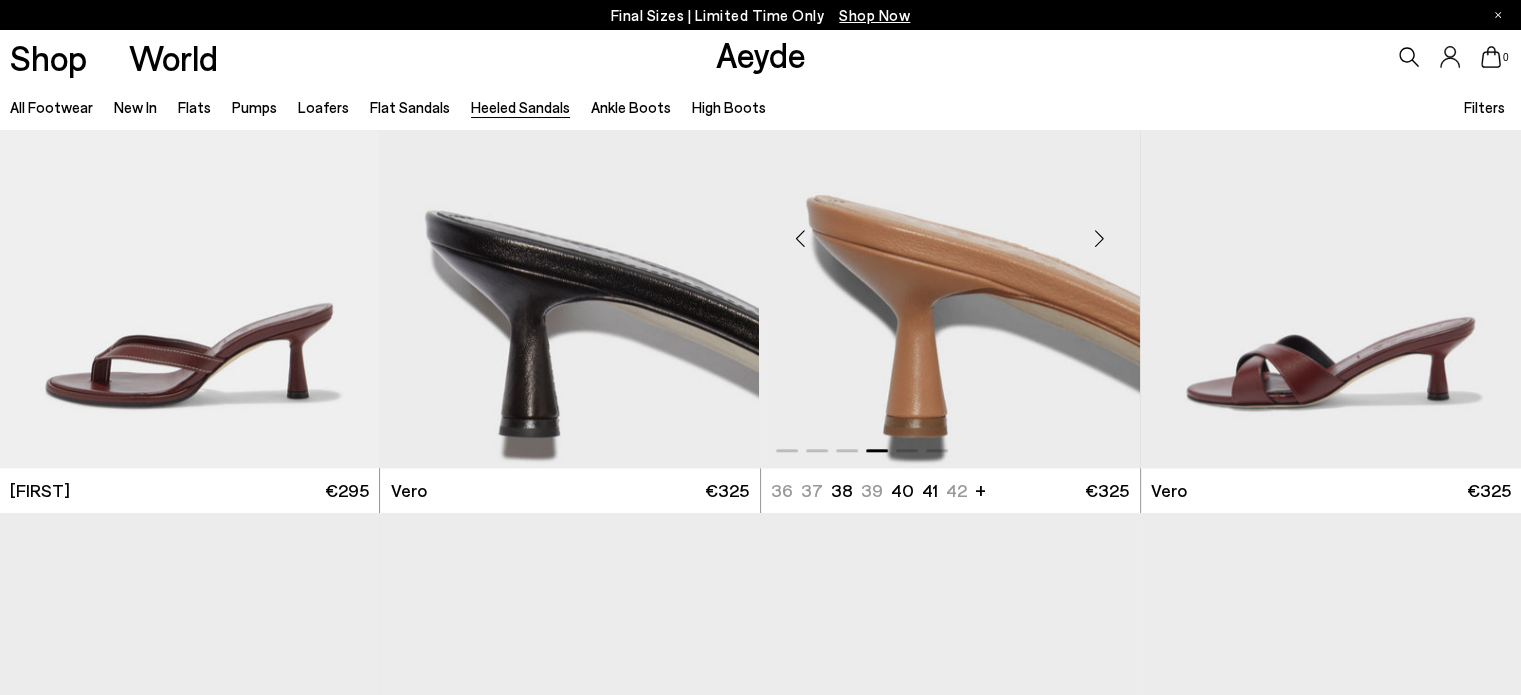 click at bounding box center (1100, 238) 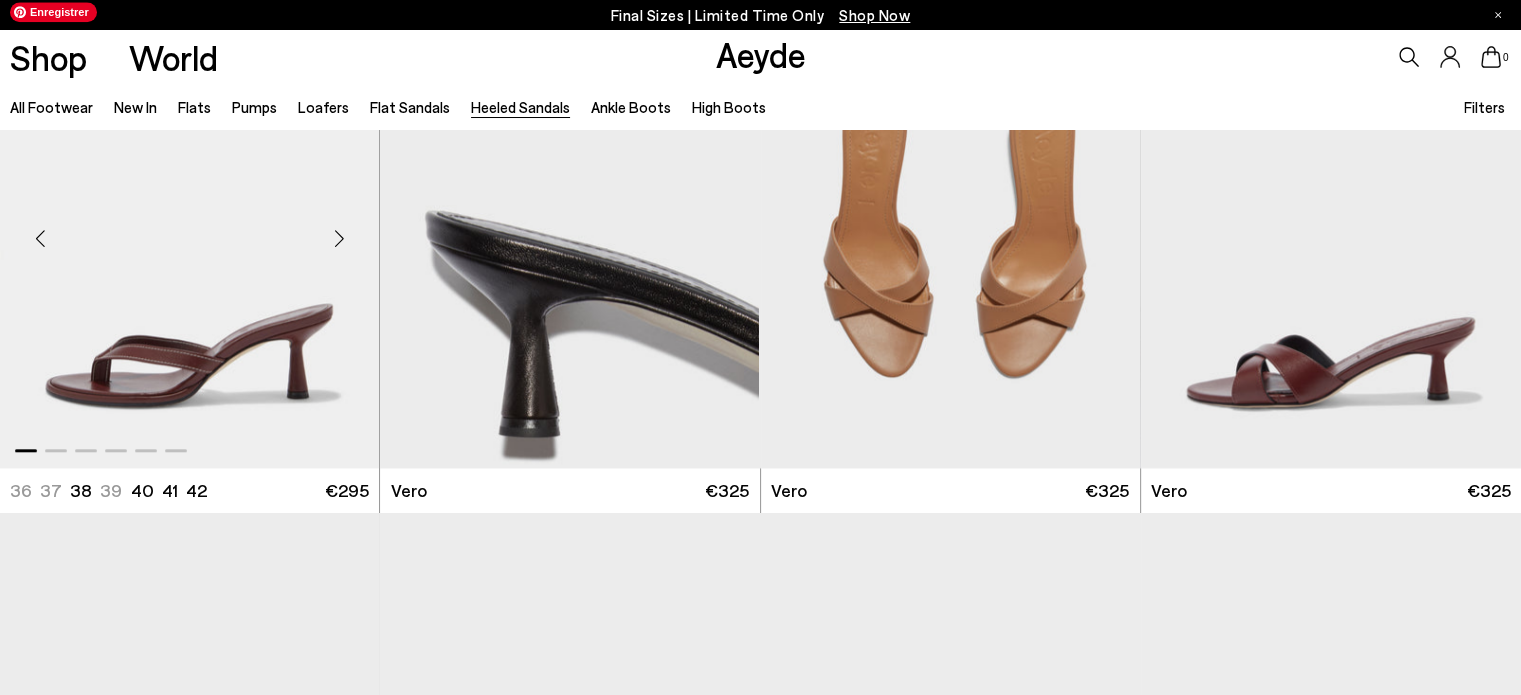 click at bounding box center (189, 230) 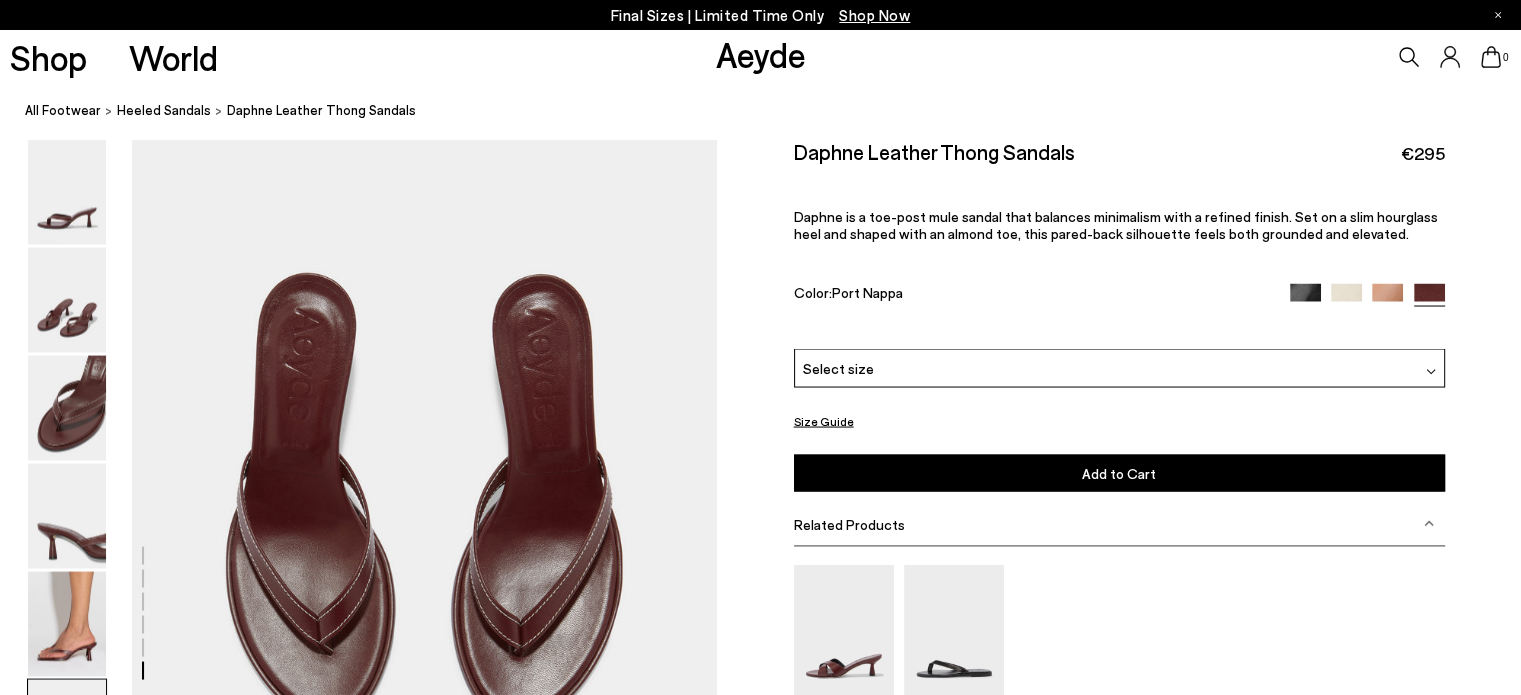 scroll, scrollTop: 3712, scrollLeft: 0, axis: vertical 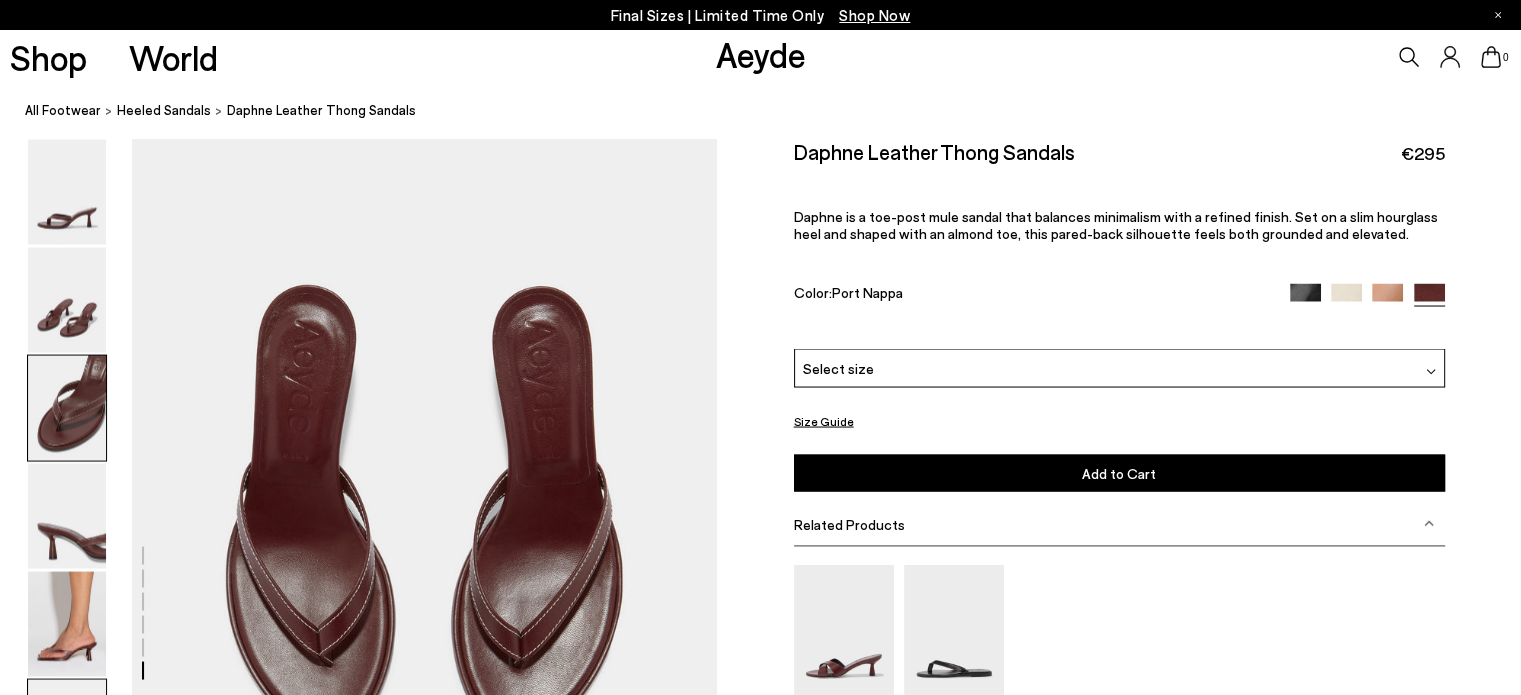 click at bounding box center (67, 408) 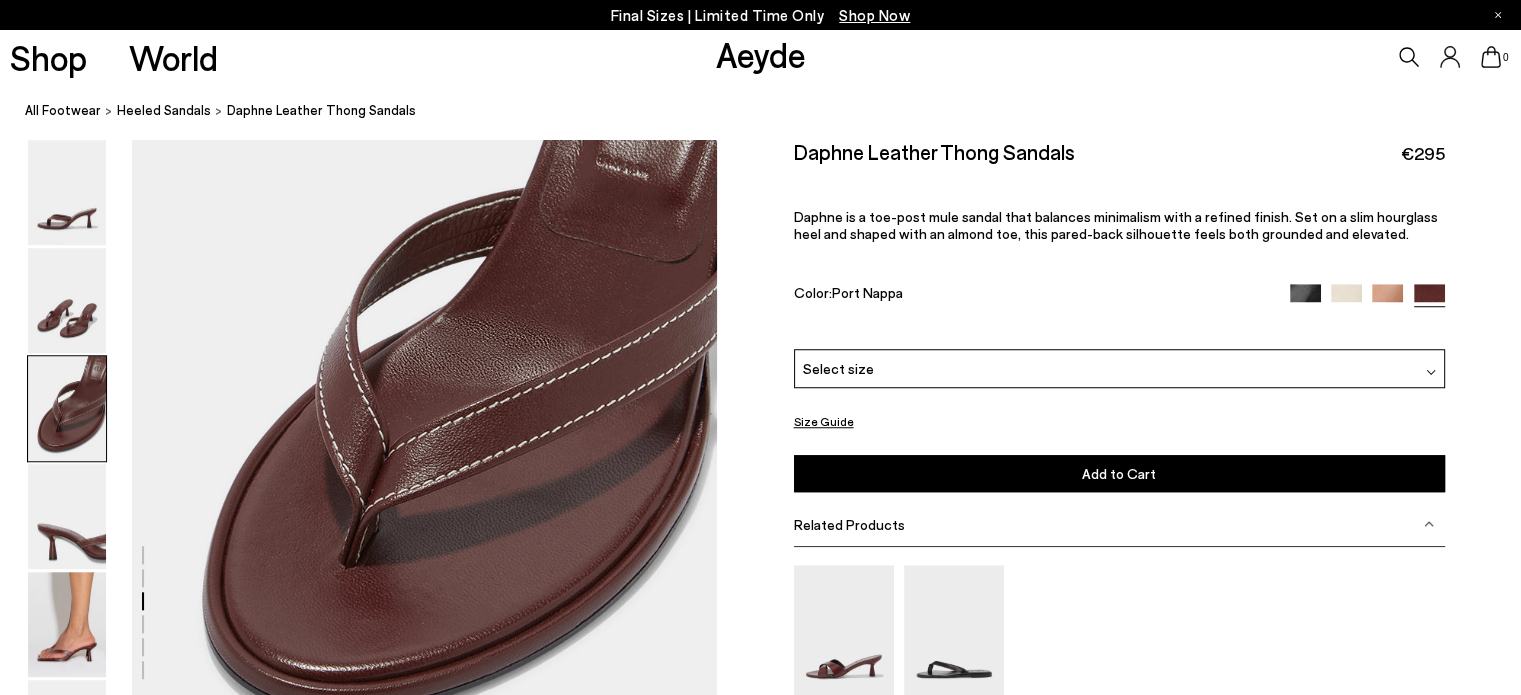 scroll, scrollTop: 1344, scrollLeft: 0, axis: vertical 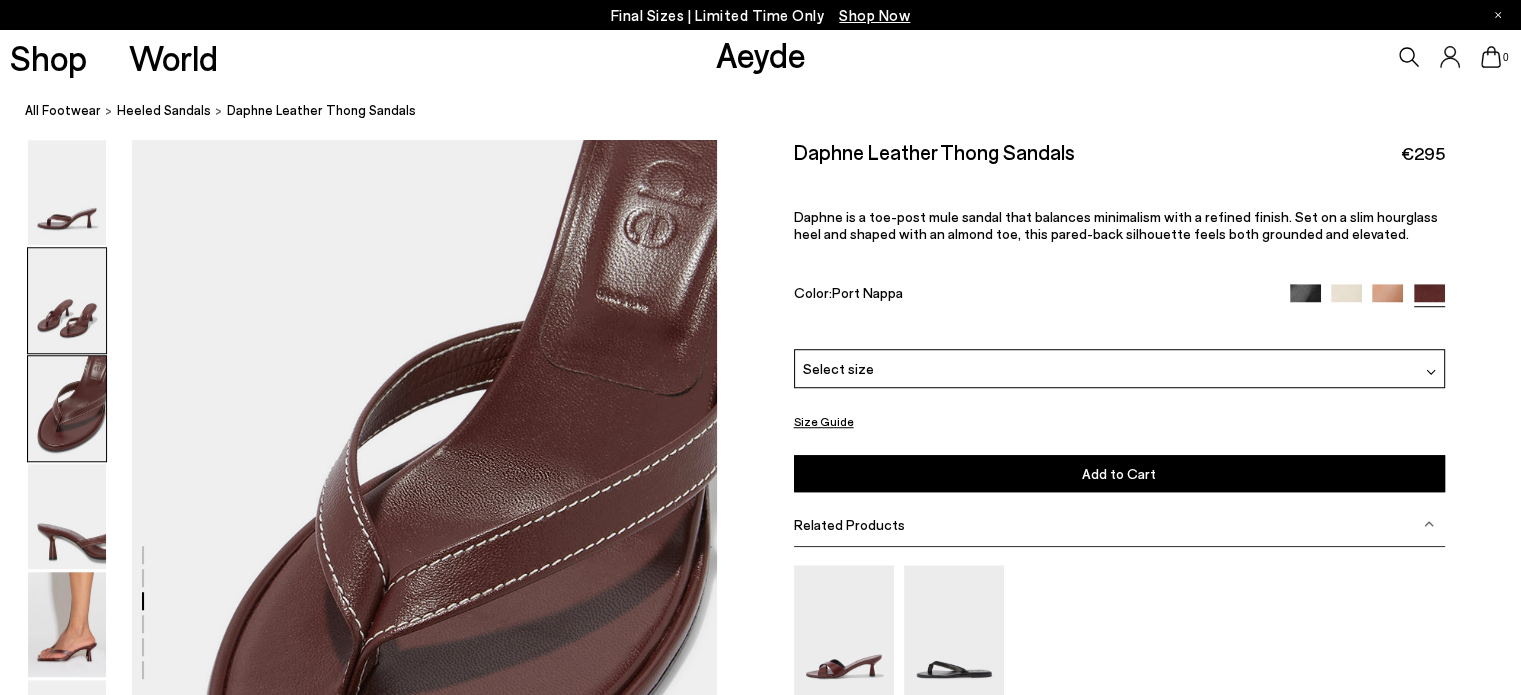 click at bounding box center [67, 300] 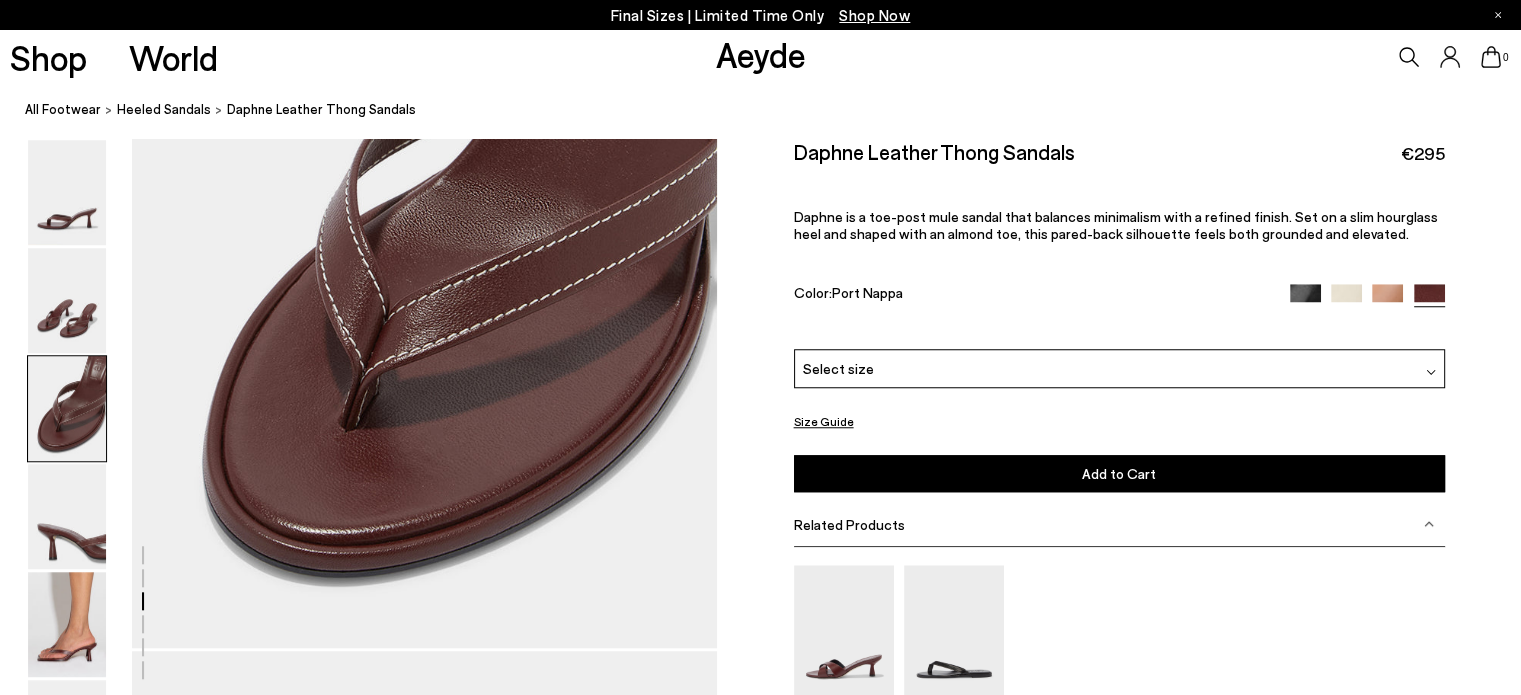 scroll, scrollTop: 1637, scrollLeft: 0, axis: vertical 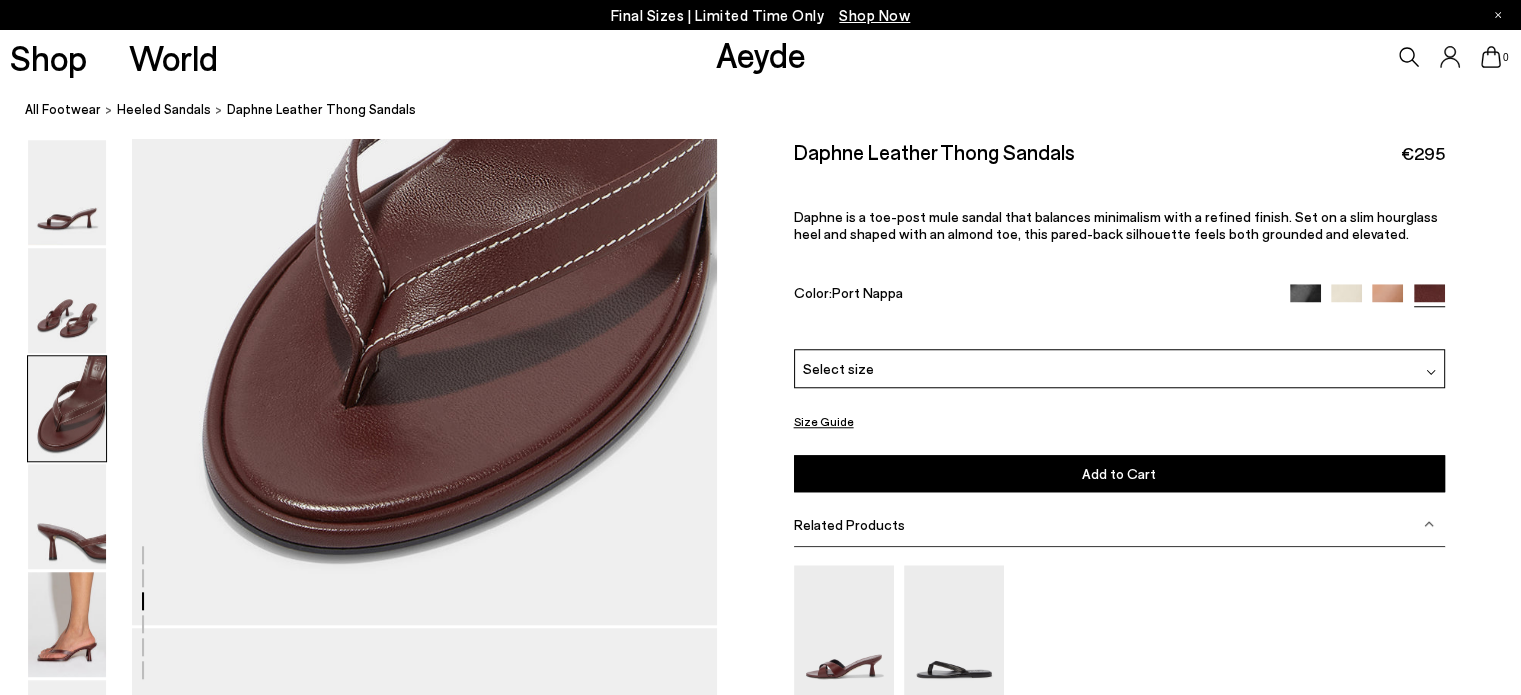 click on "Size Guide" at bounding box center (824, 421) 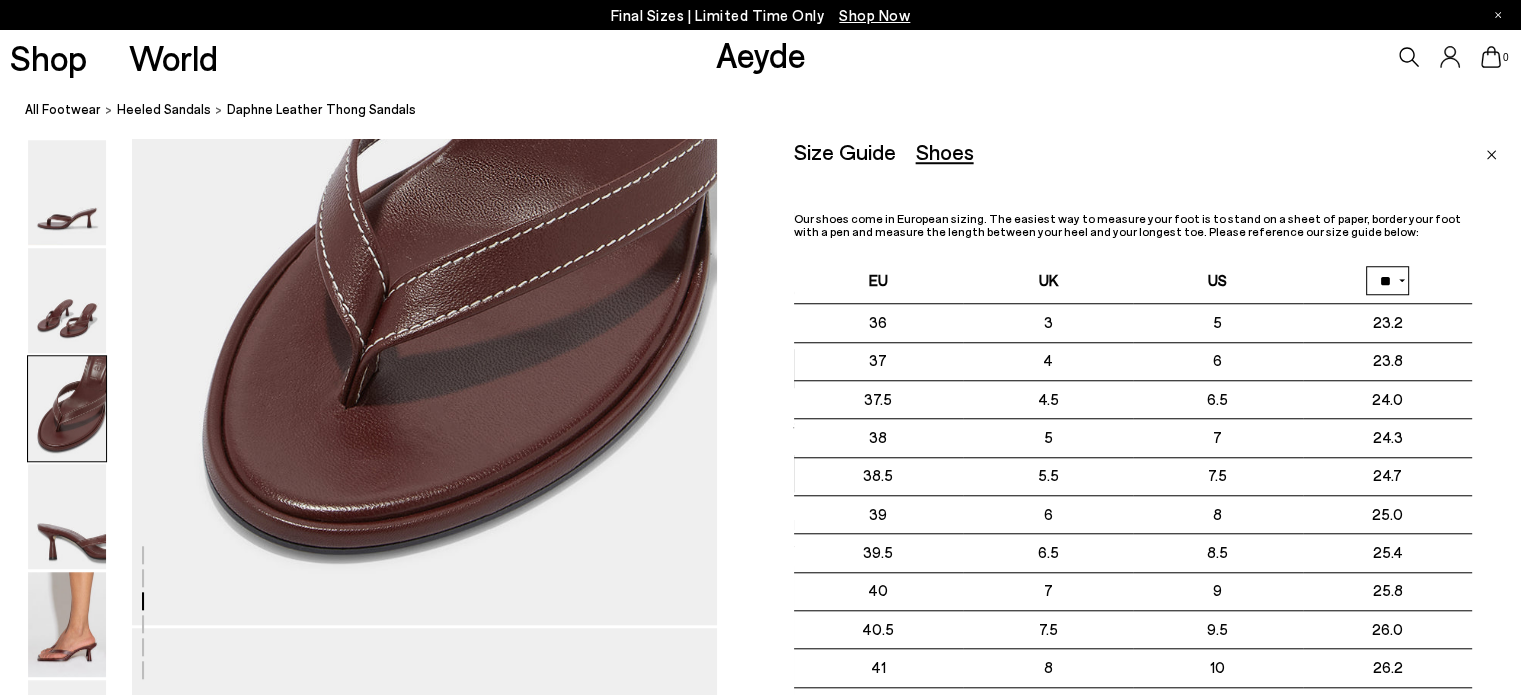 click at bounding box center (1491, 155) 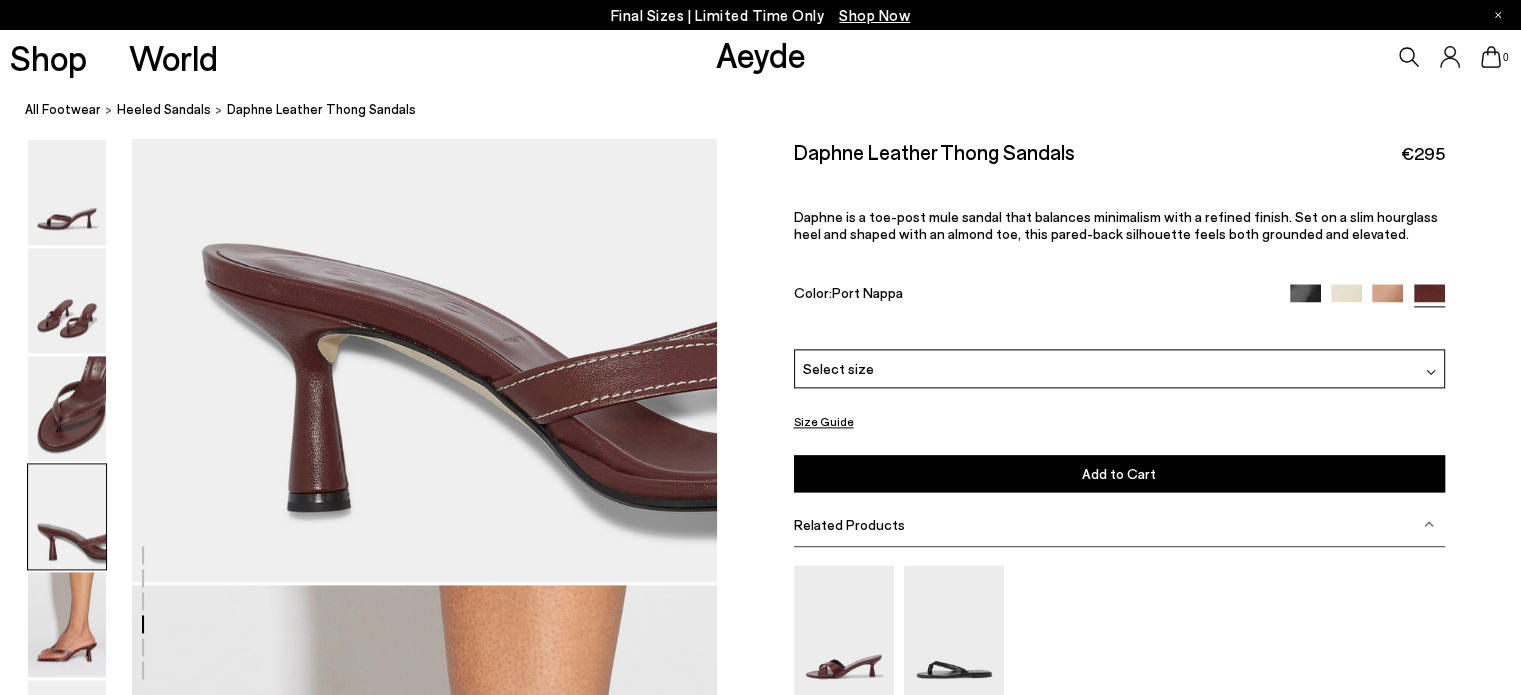 scroll, scrollTop: 2464, scrollLeft: 0, axis: vertical 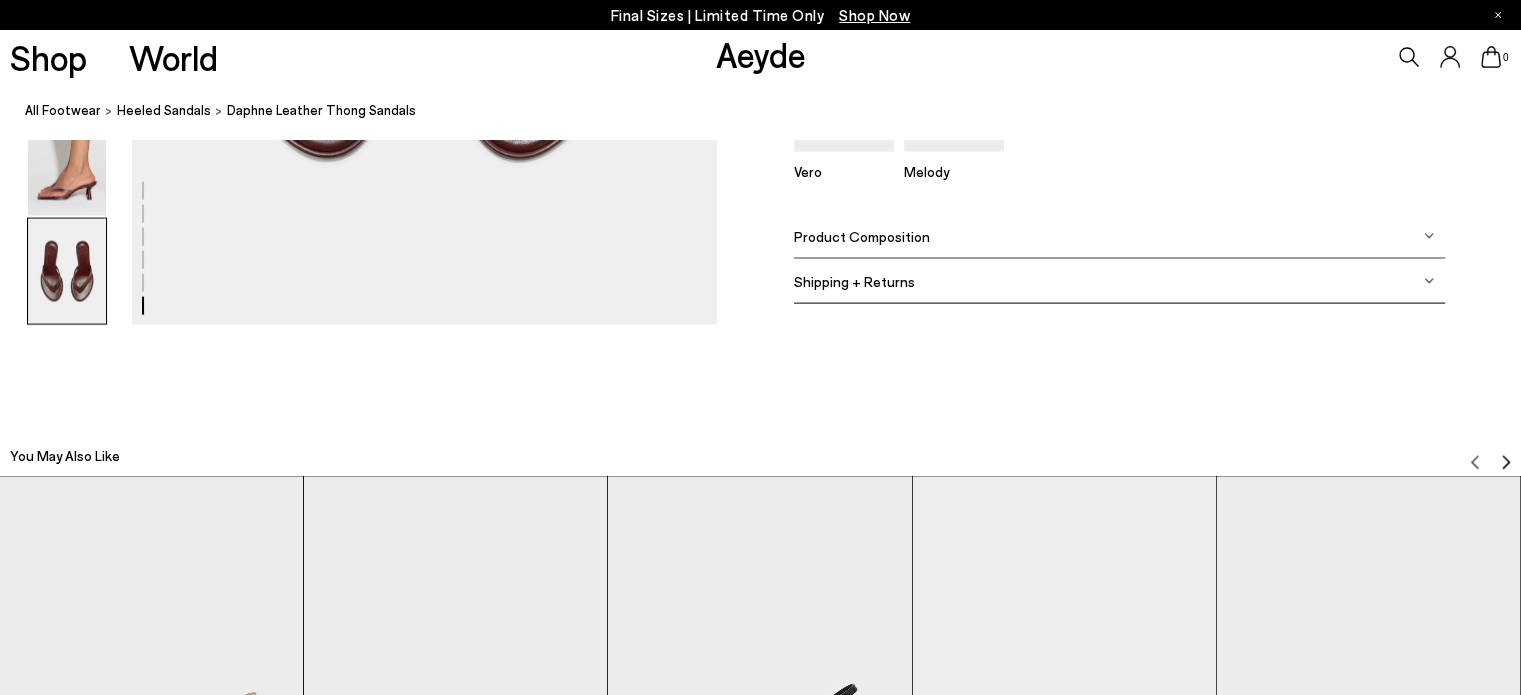 click on "Product Composition" at bounding box center [862, 236] 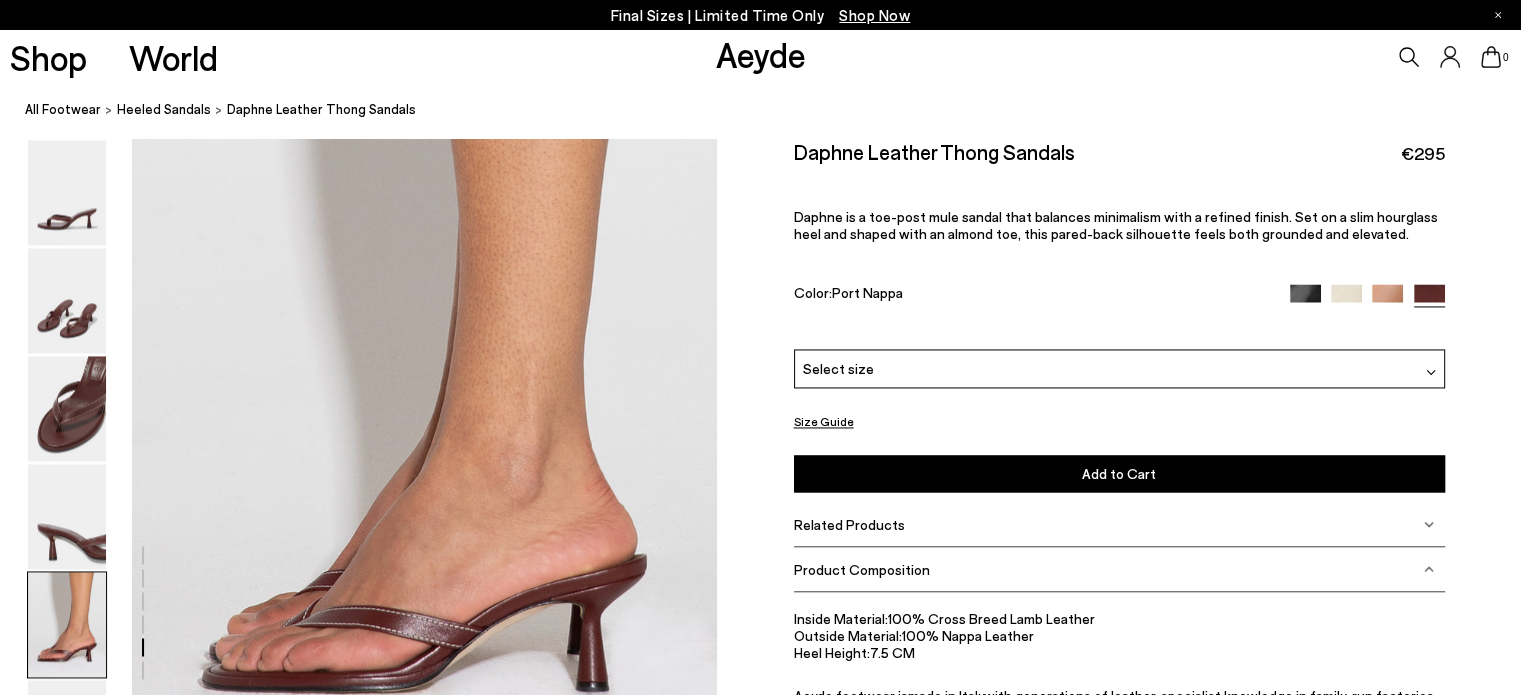 scroll, scrollTop: 2870, scrollLeft: 0, axis: vertical 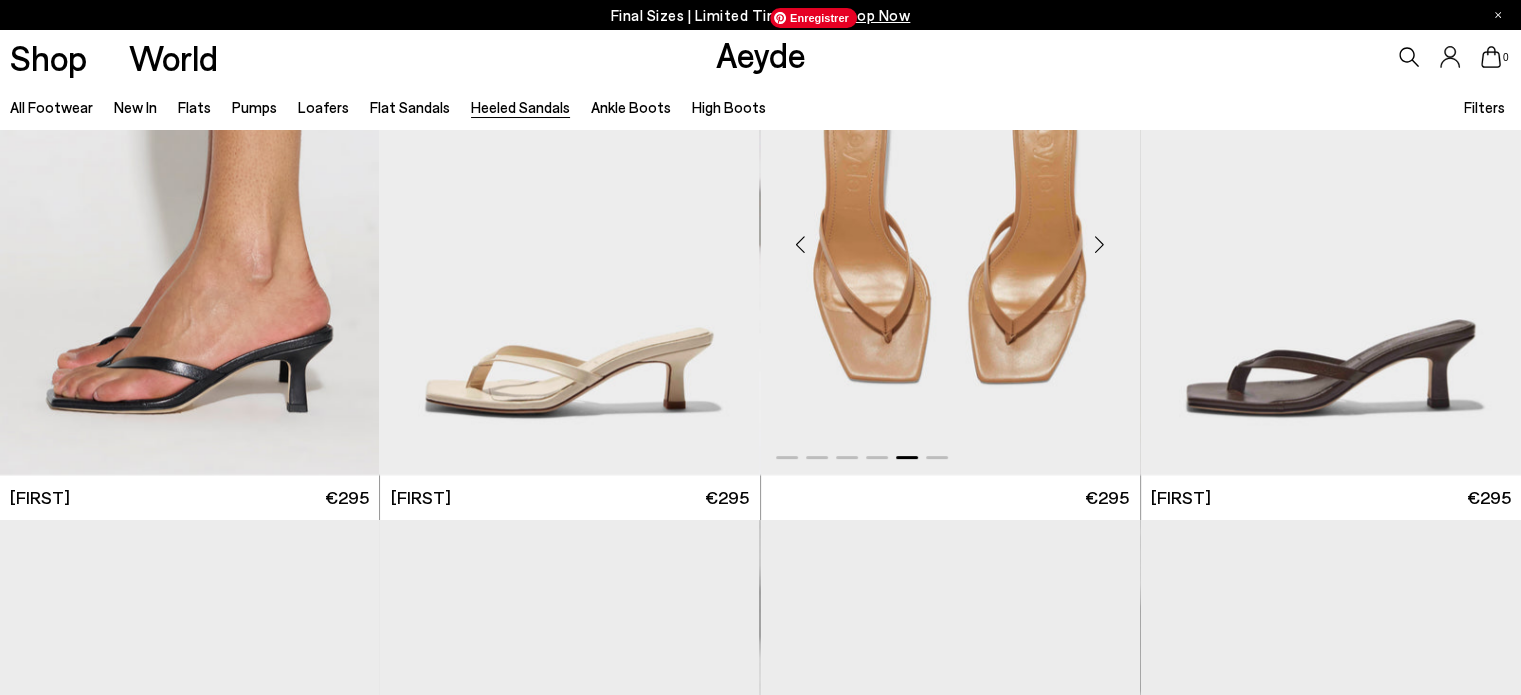 click at bounding box center (950, 236) 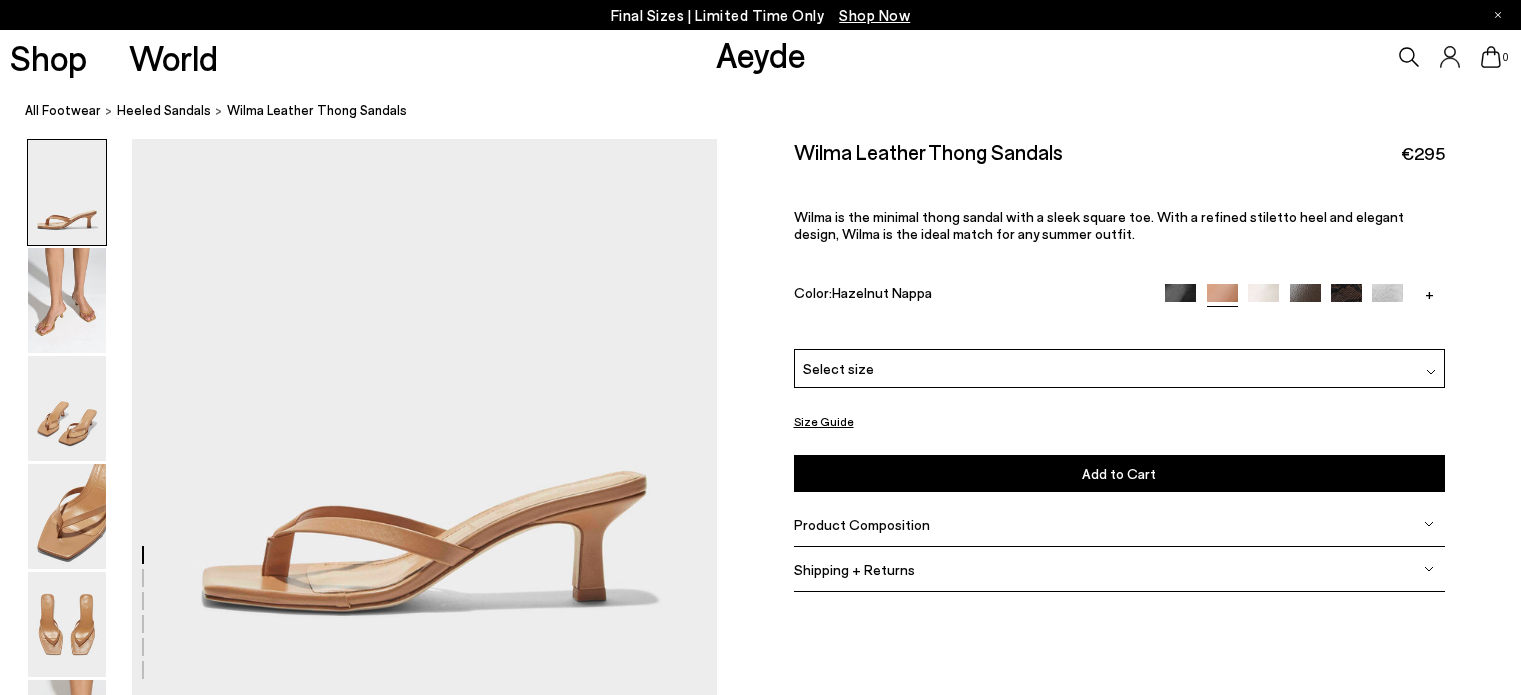 scroll, scrollTop: 0, scrollLeft: 0, axis: both 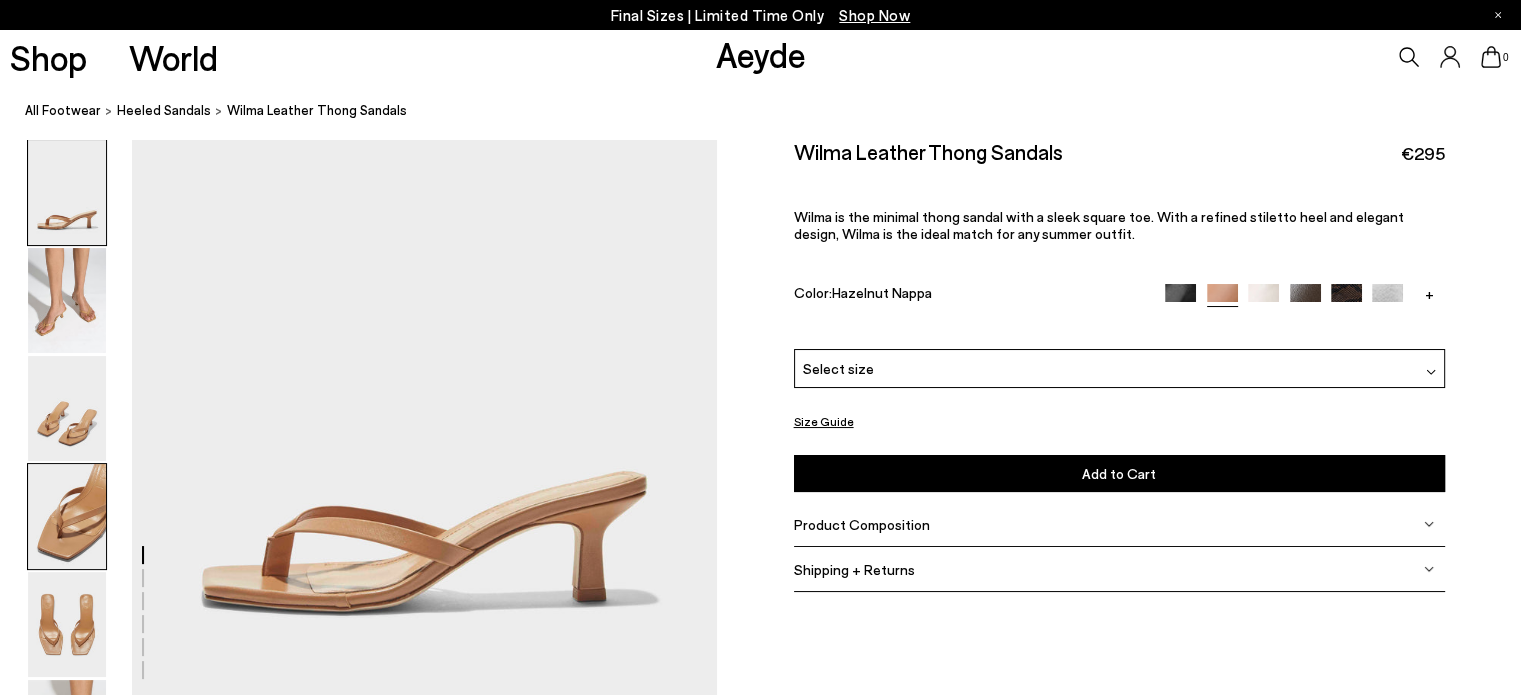 click at bounding box center [67, 516] 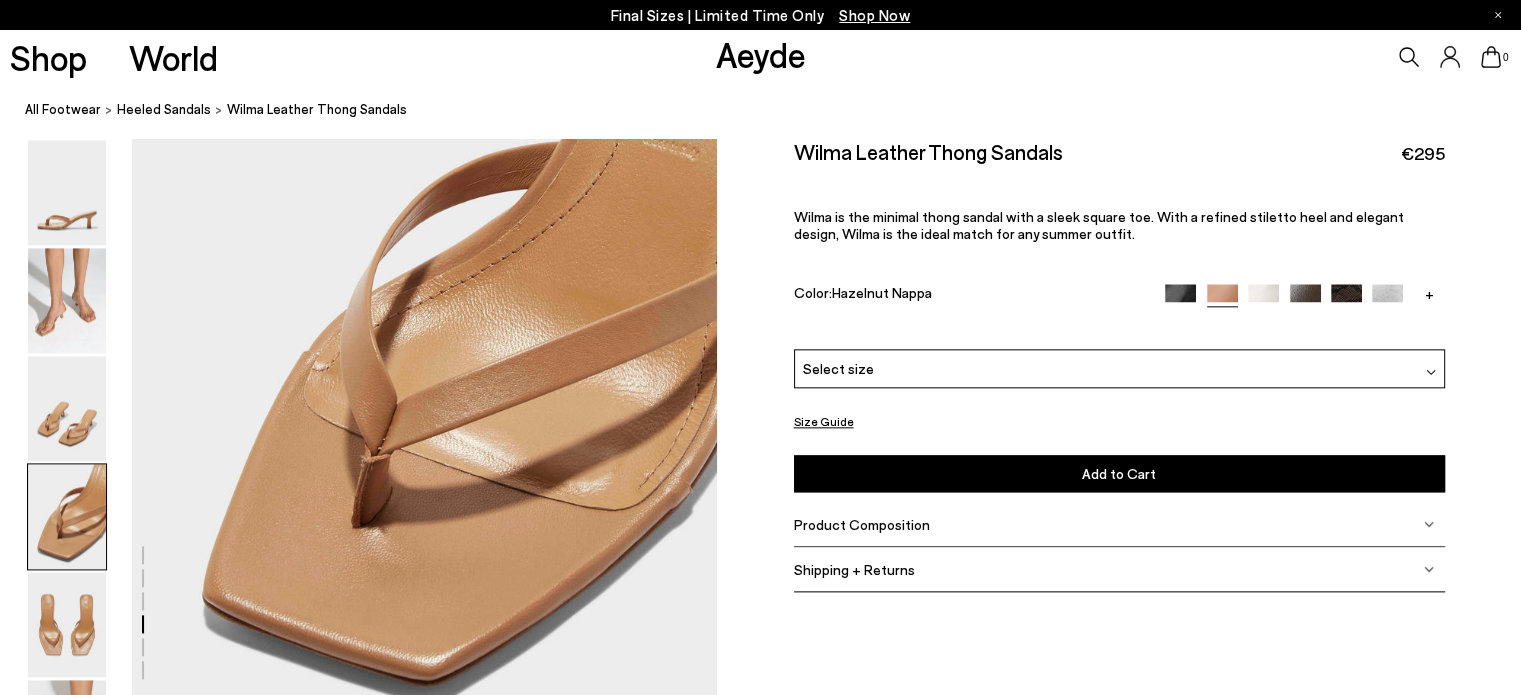 scroll, scrollTop: 2292, scrollLeft: 0, axis: vertical 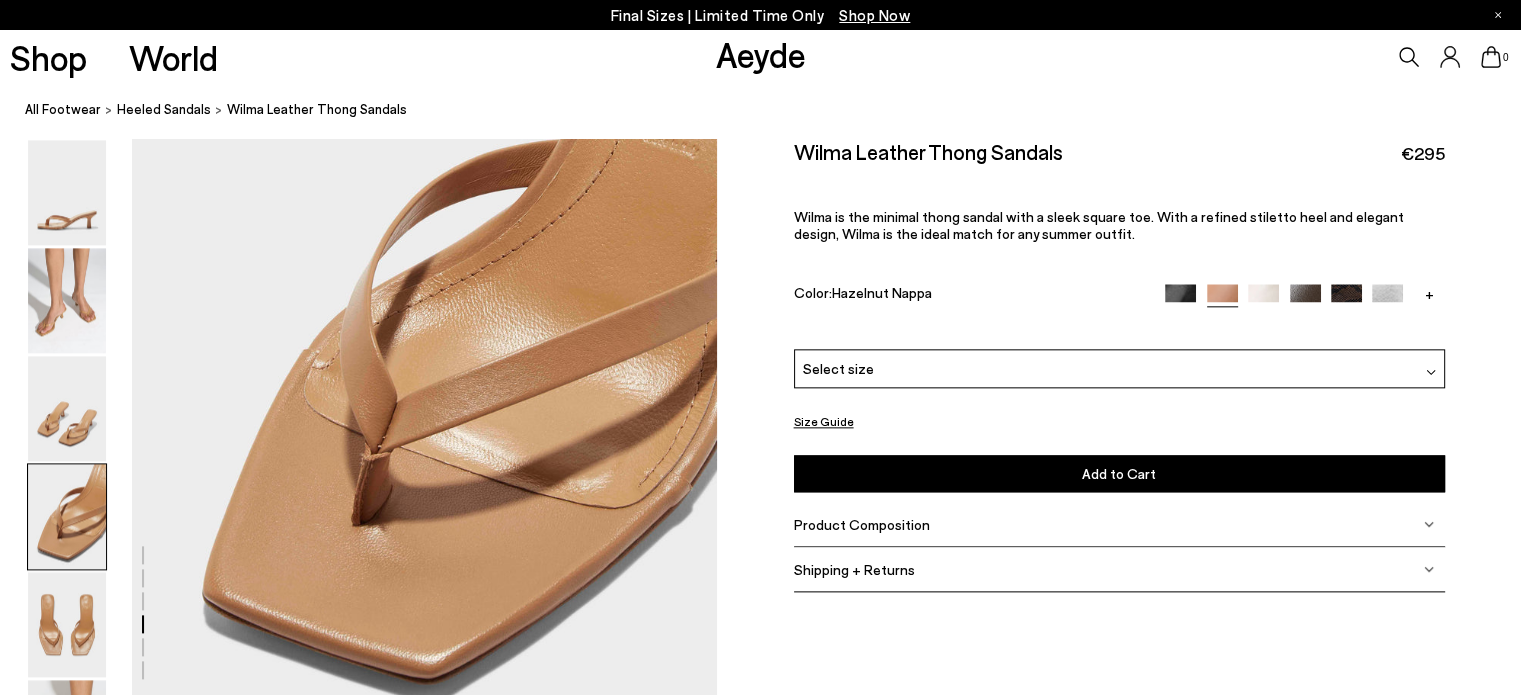 click on "Product Composition" at bounding box center (862, 524) 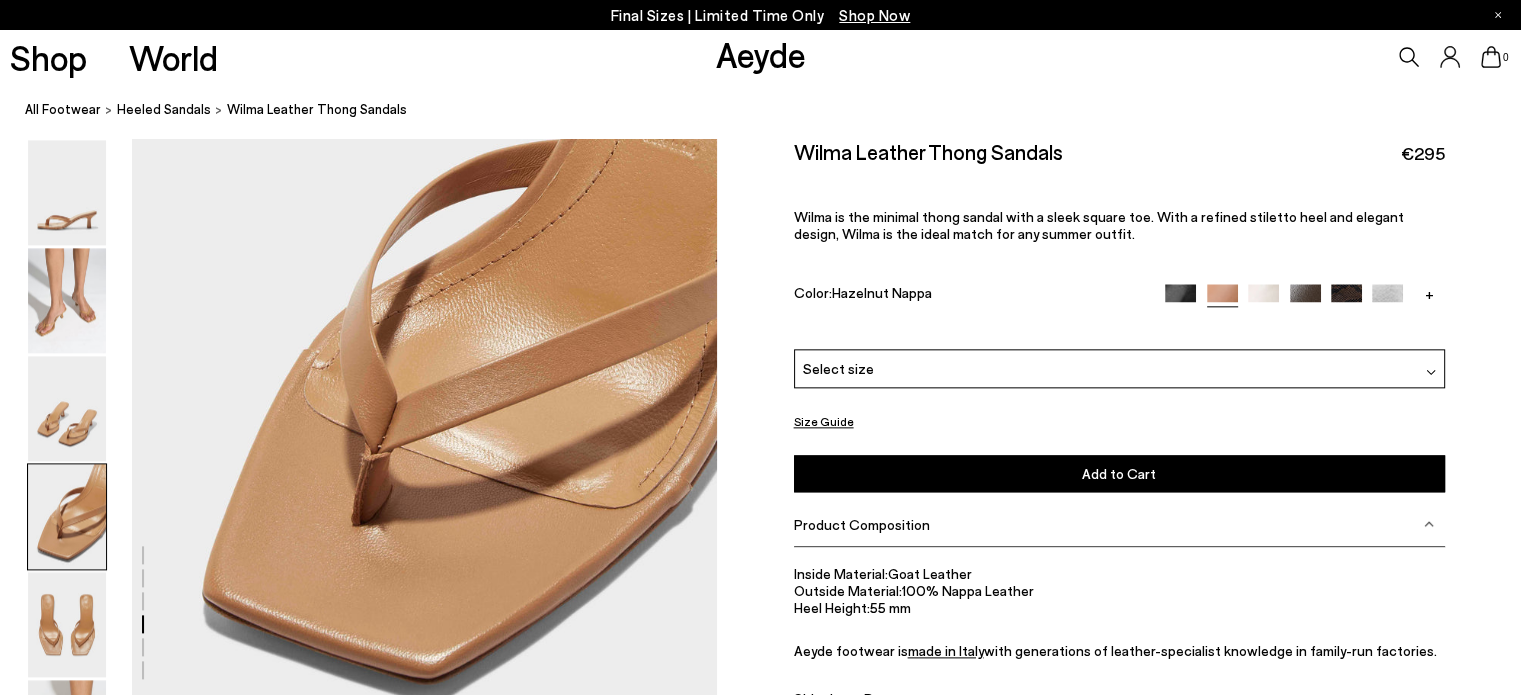 click on "Product Composition" at bounding box center (862, 524) 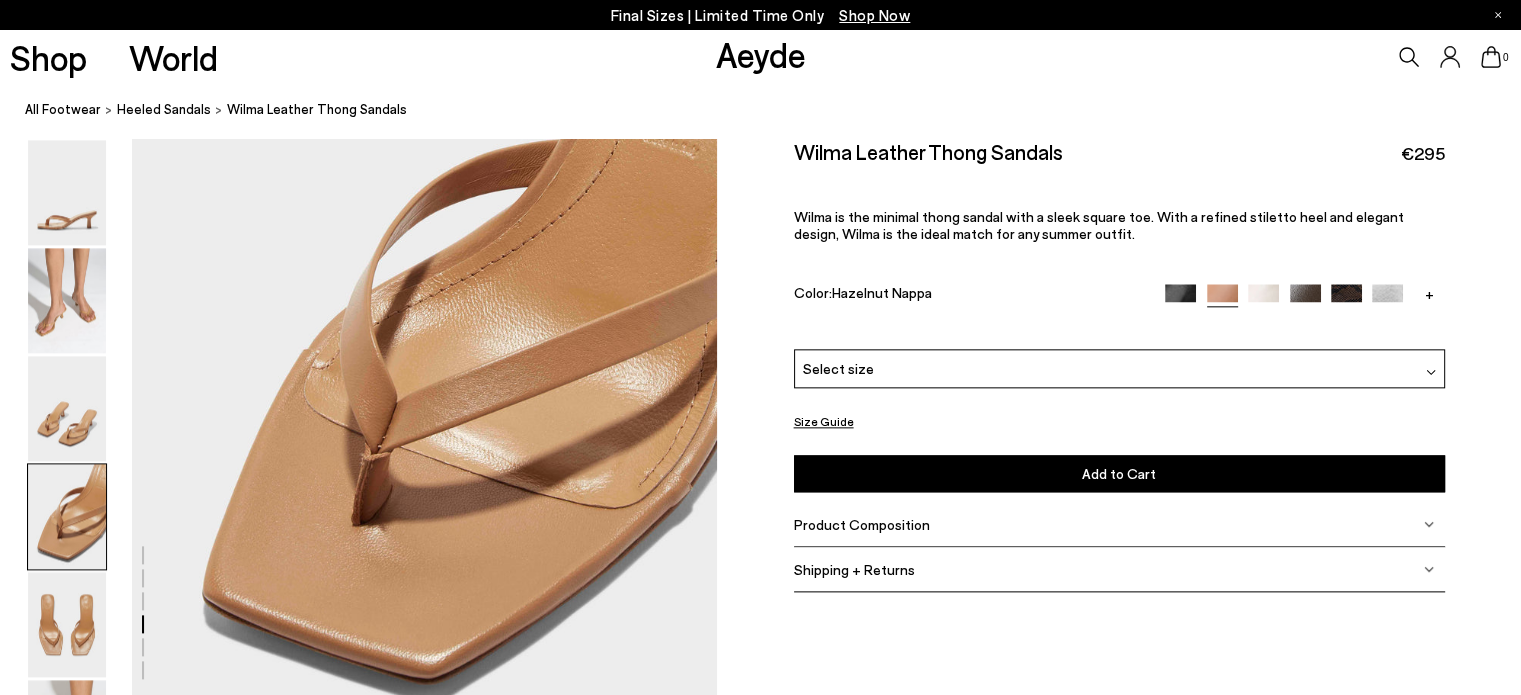click at bounding box center [1346, 299] 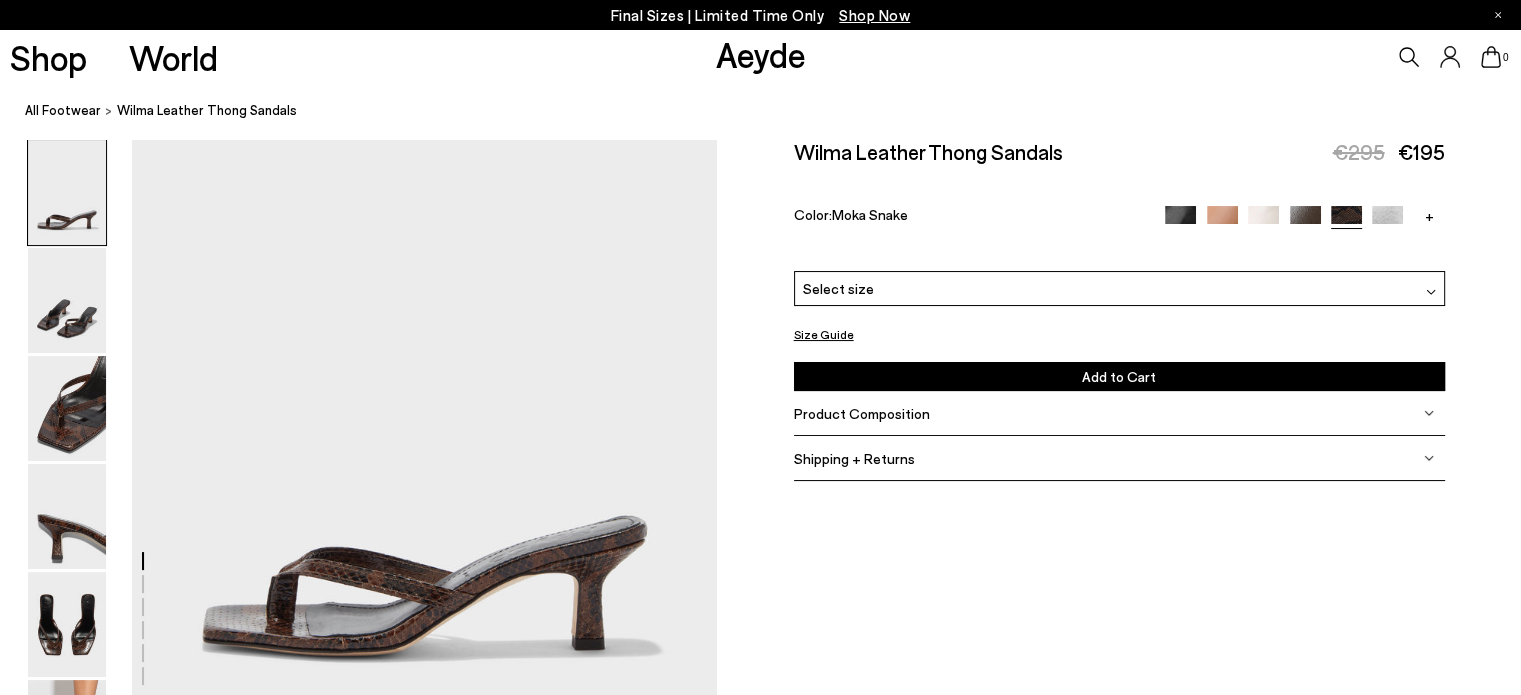 scroll, scrollTop: 152, scrollLeft: 0, axis: vertical 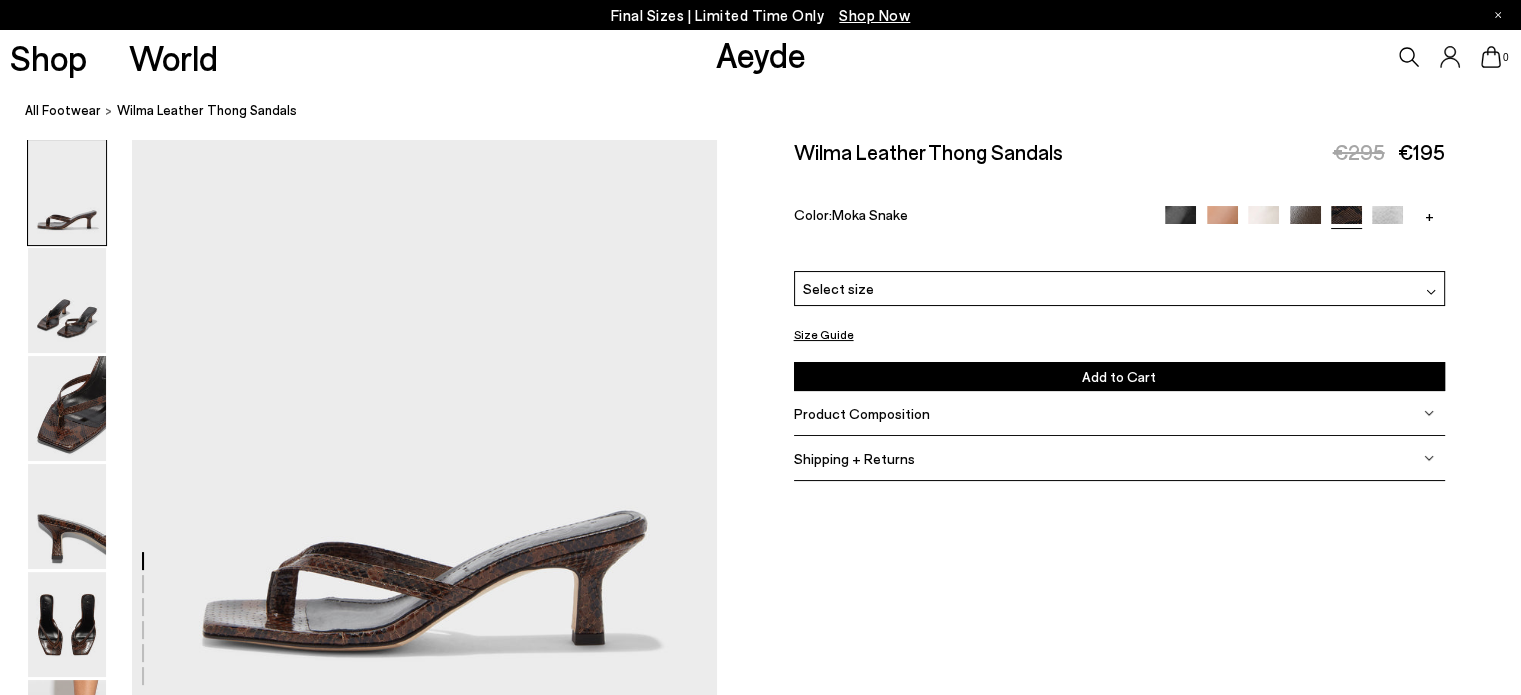 click at bounding box center (1305, 221) 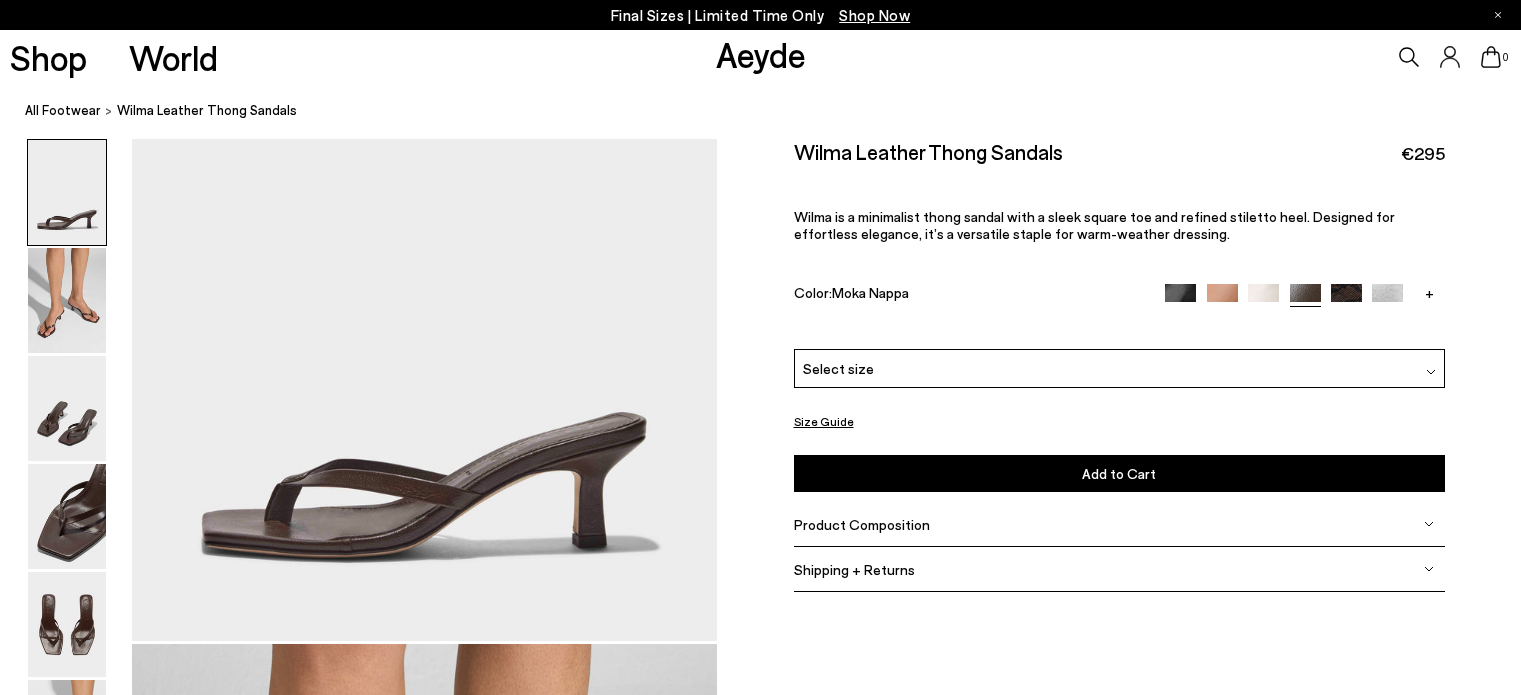 scroll, scrollTop: 0, scrollLeft: 0, axis: both 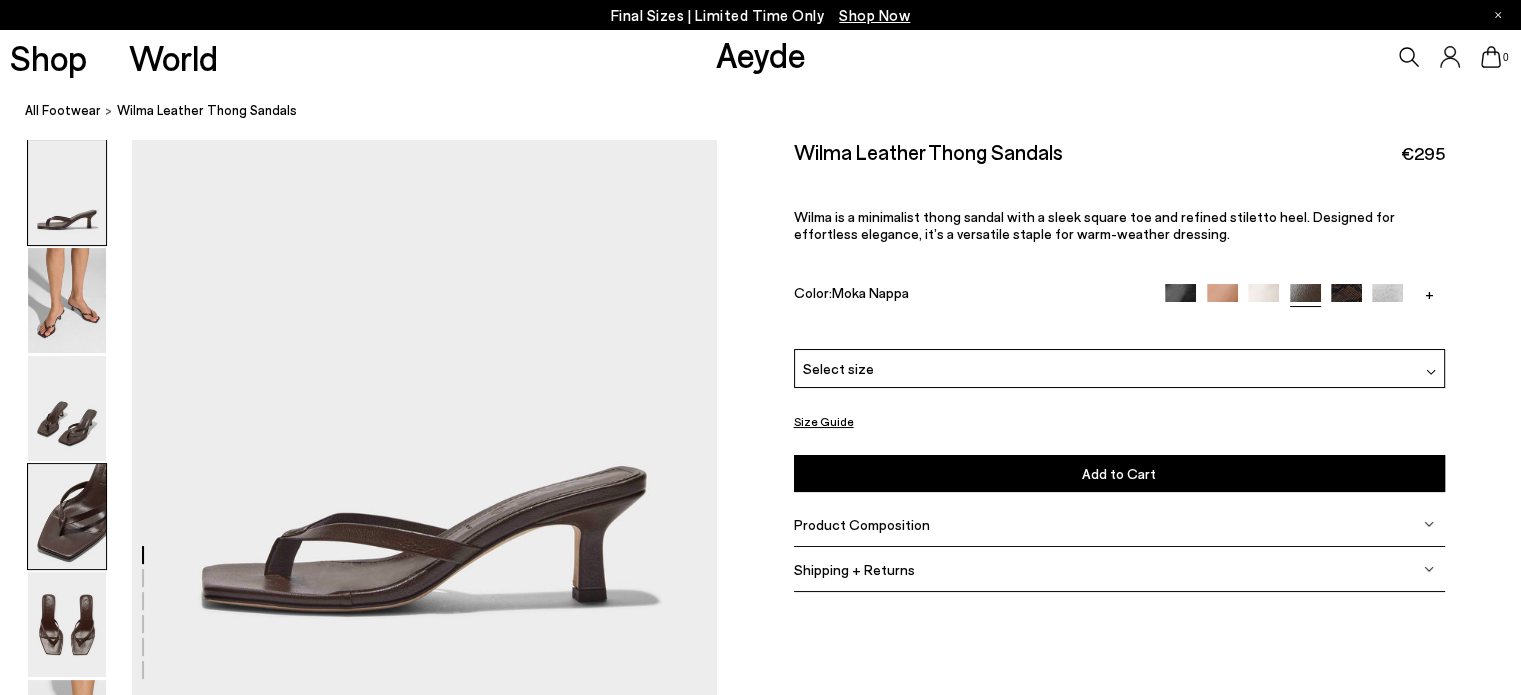 click at bounding box center (67, 516) 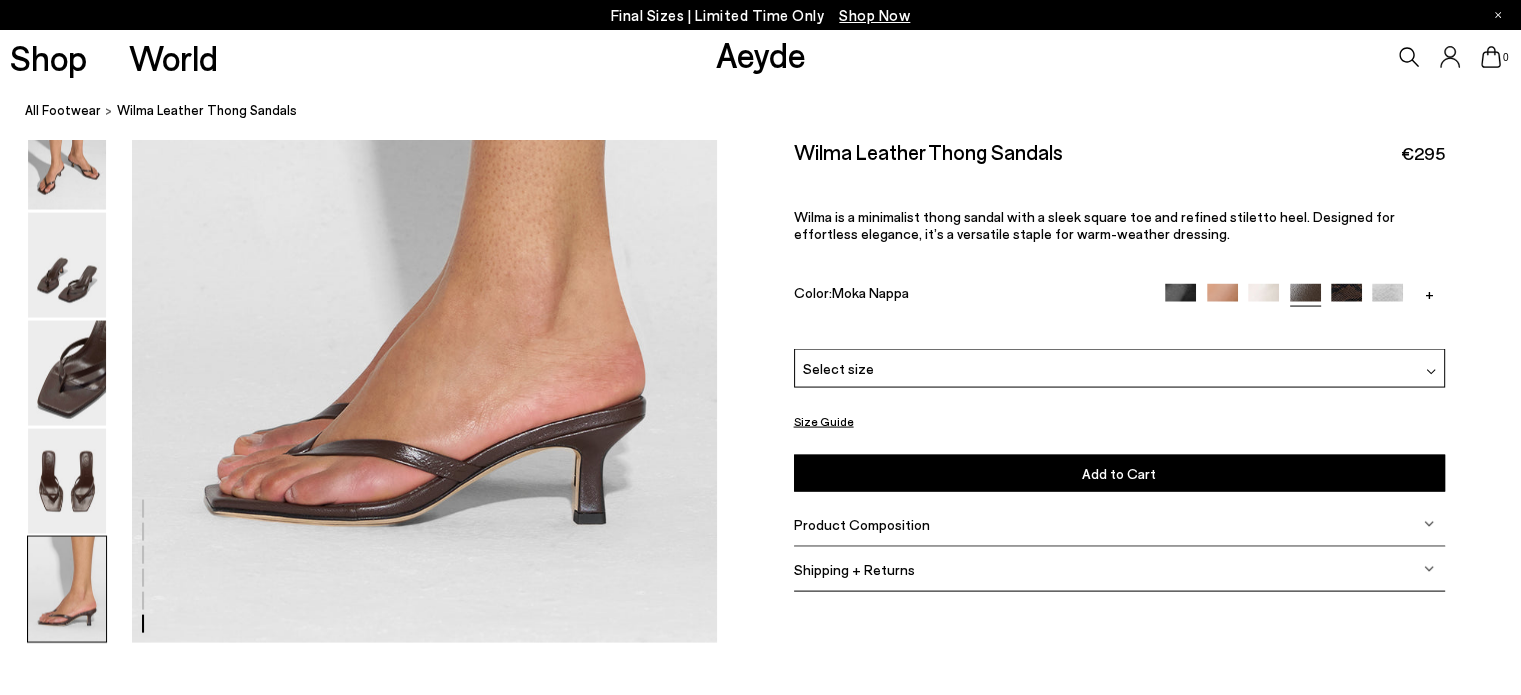 scroll, scrollTop: 3971, scrollLeft: 0, axis: vertical 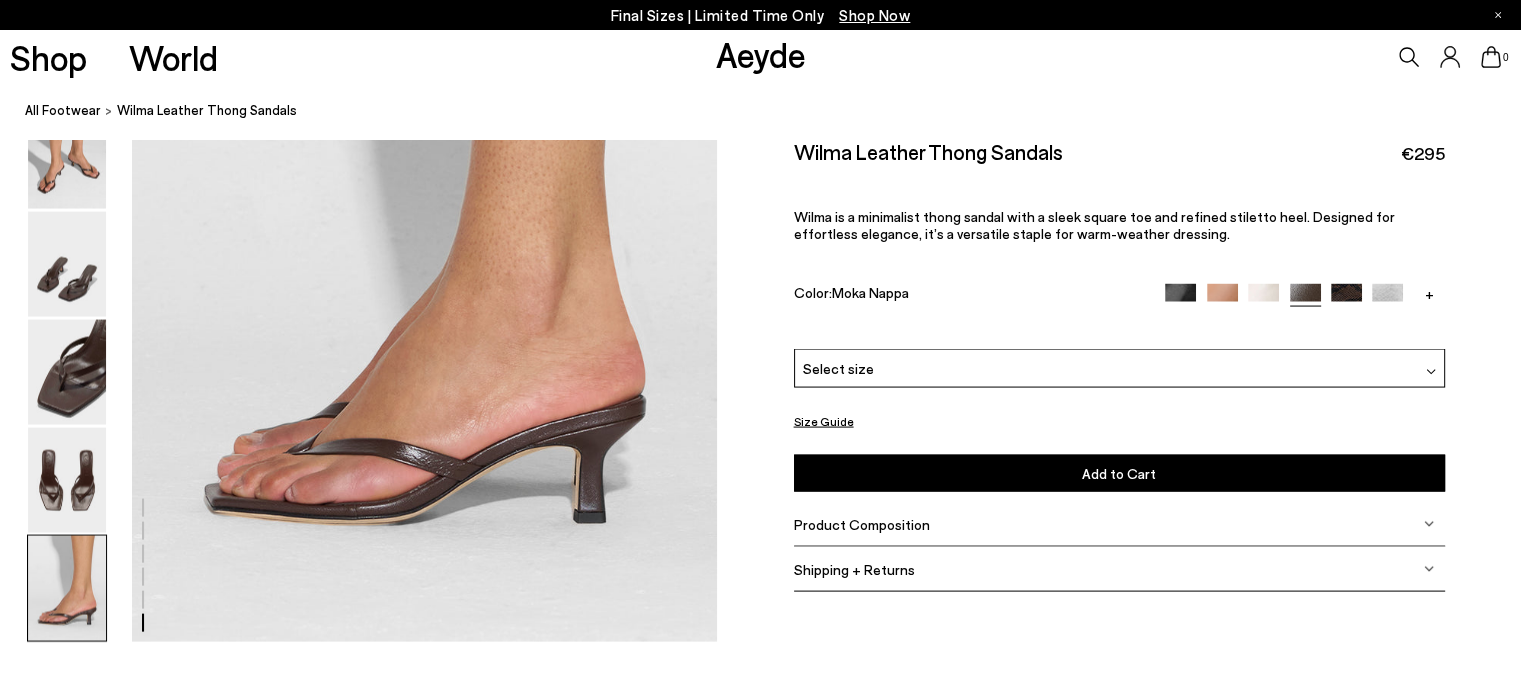 click on "Select size" at bounding box center [1119, 368] 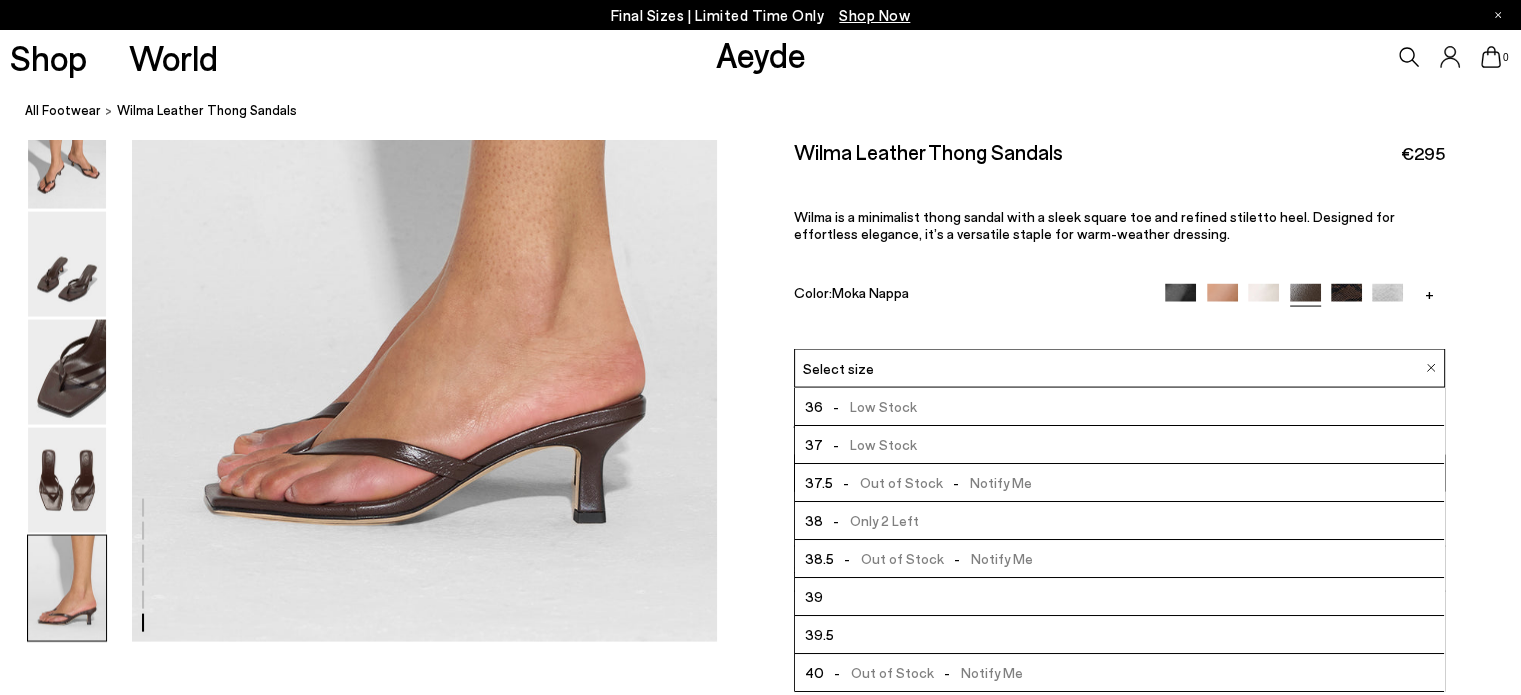 click on "Select size" at bounding box center (1119, 368) 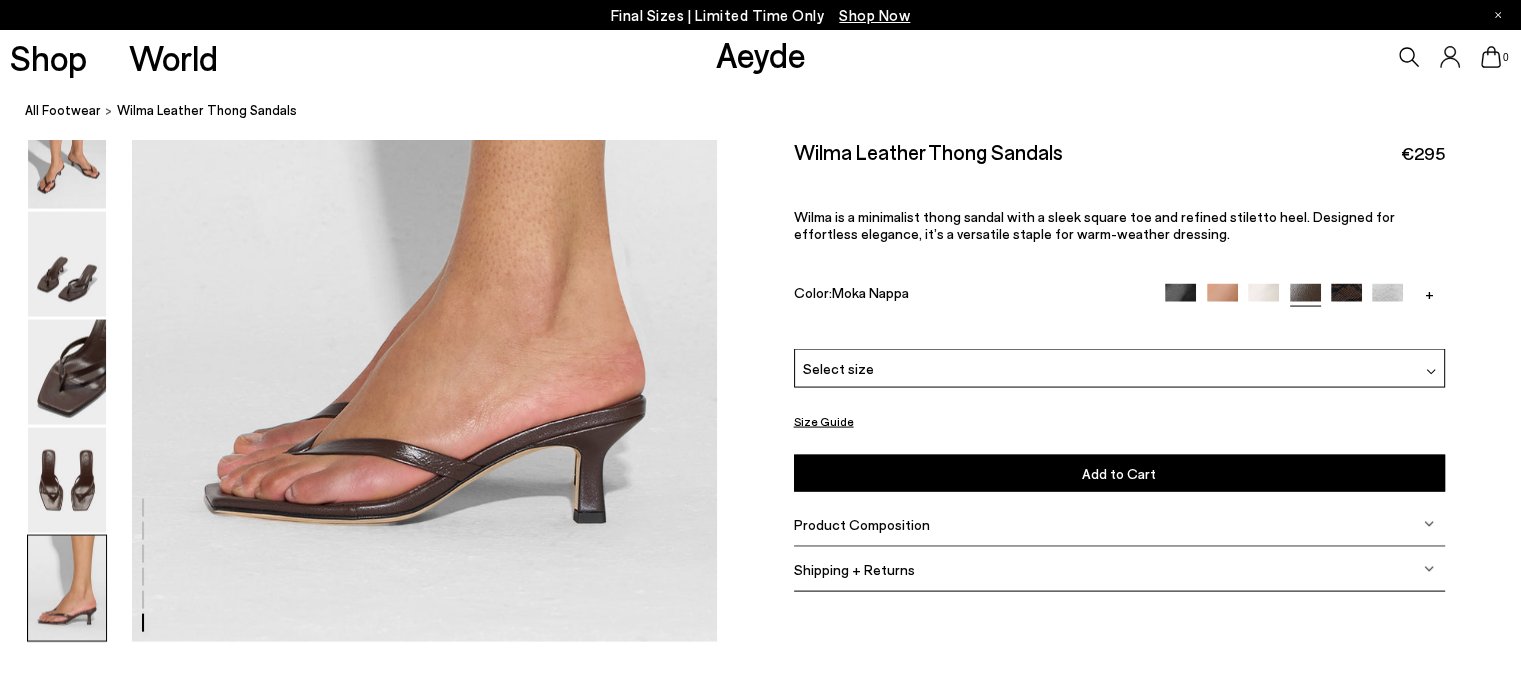 click on "Product Composition" at bounding box center (862, 524) 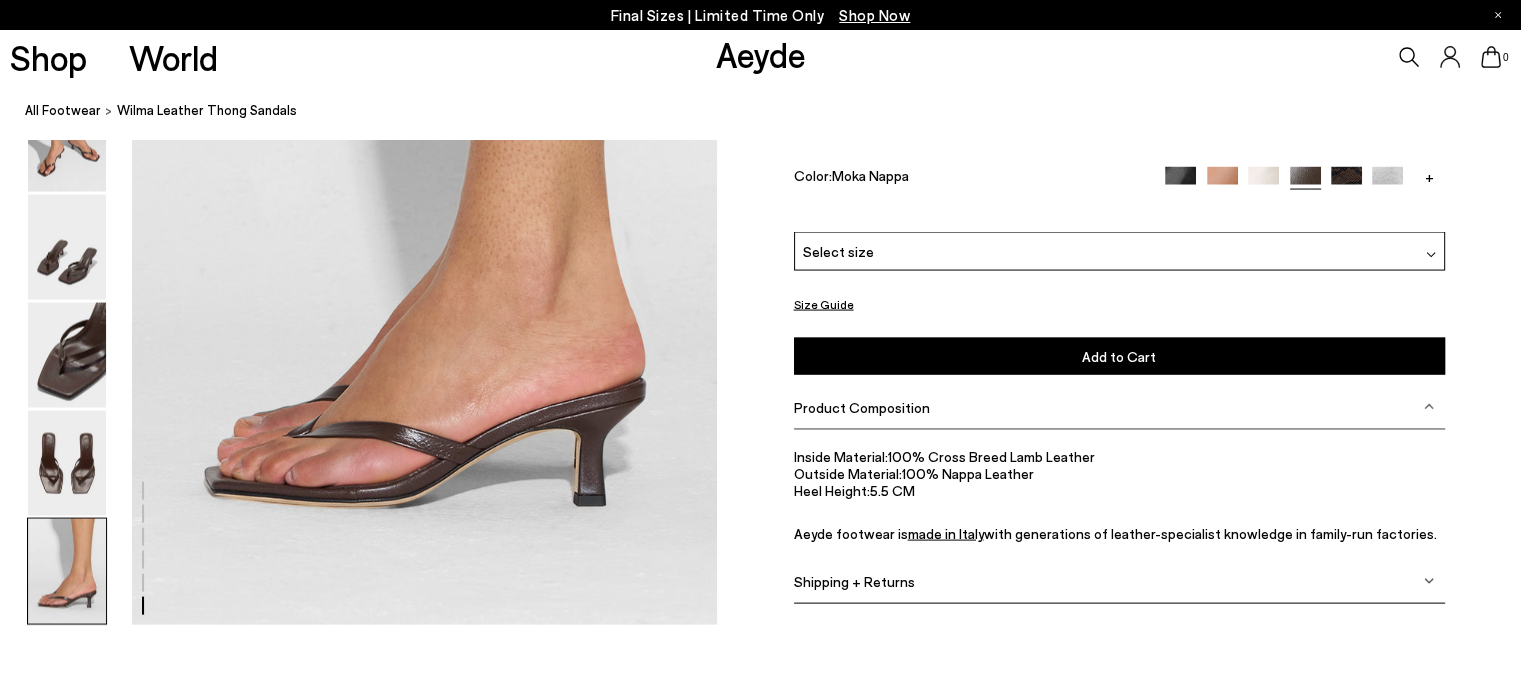 scroll, scrollTop: 3990, scrollLeft: 0, axis: vertical 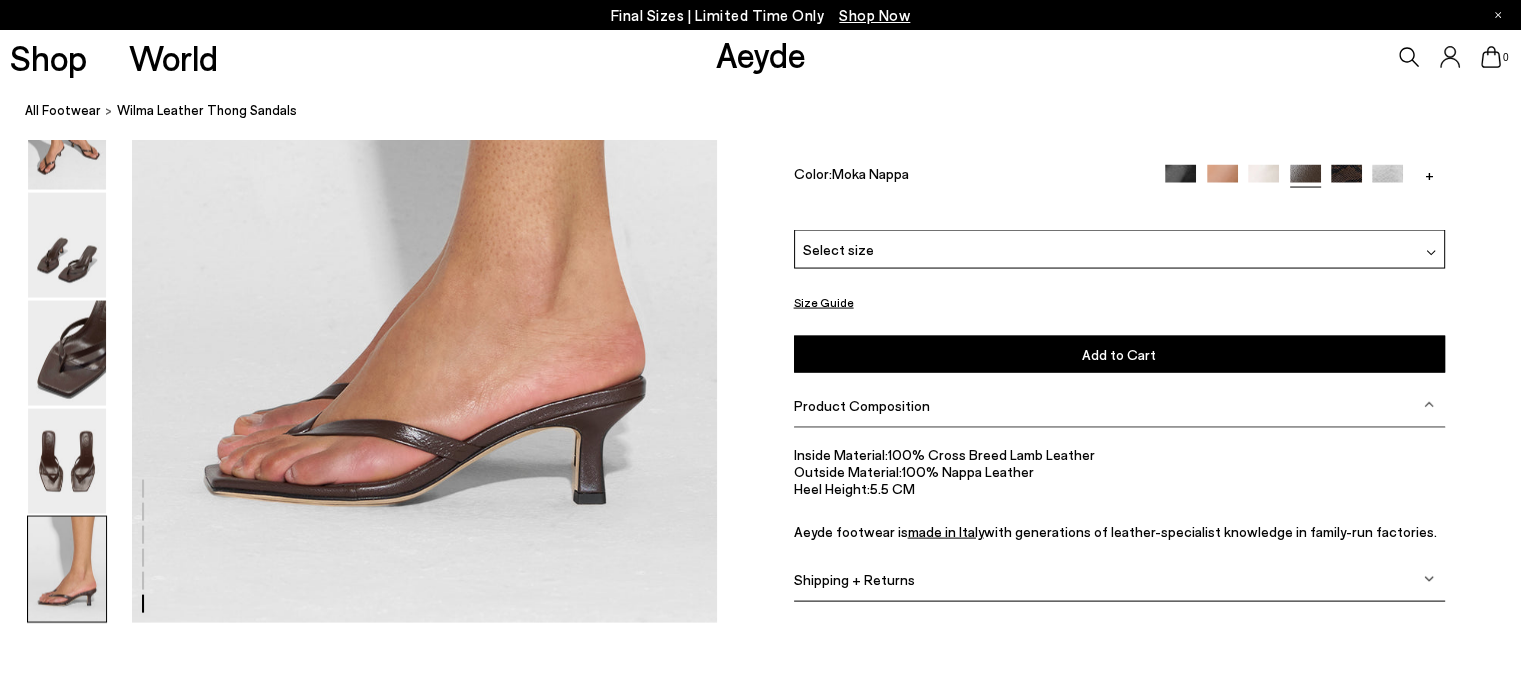 click at bounding box center (1222, 180) 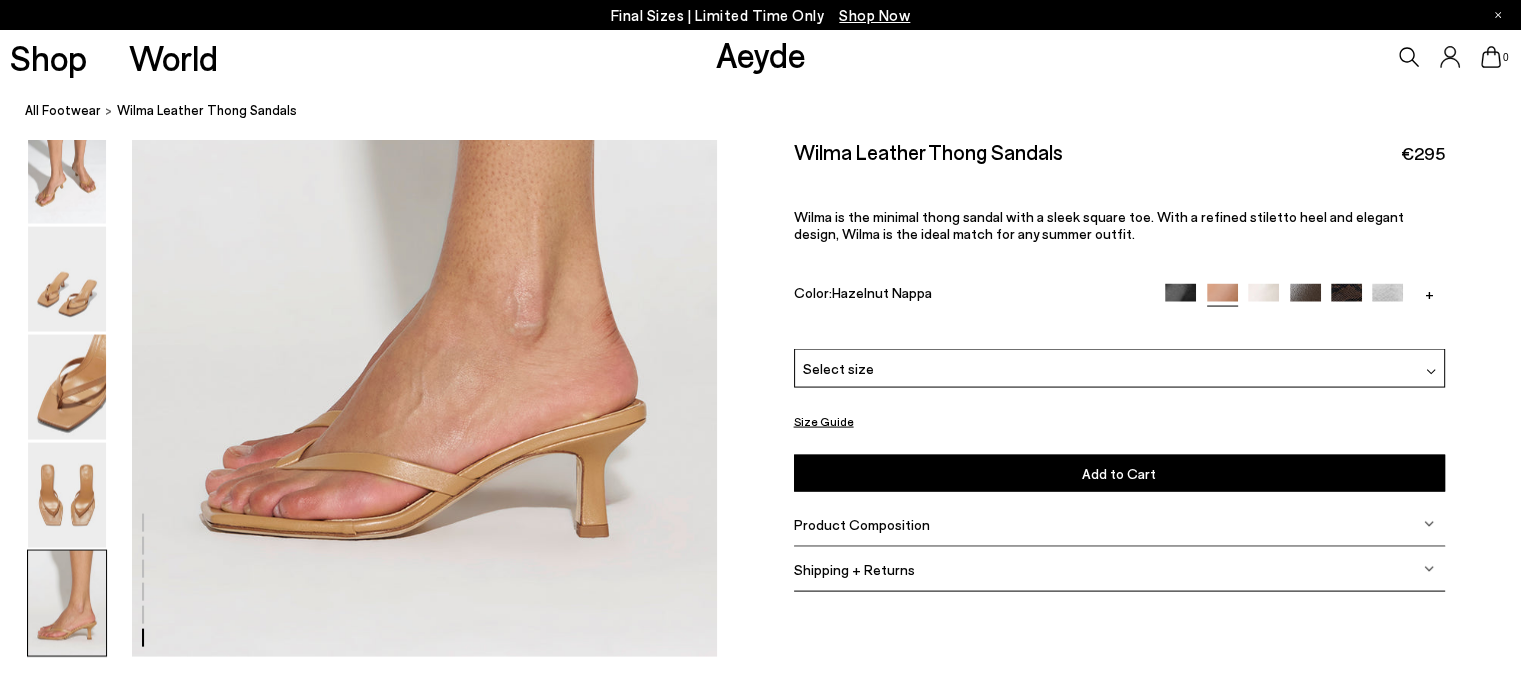scroll, scrollTop: 3959, scrollLeft: 0, axis: vertical 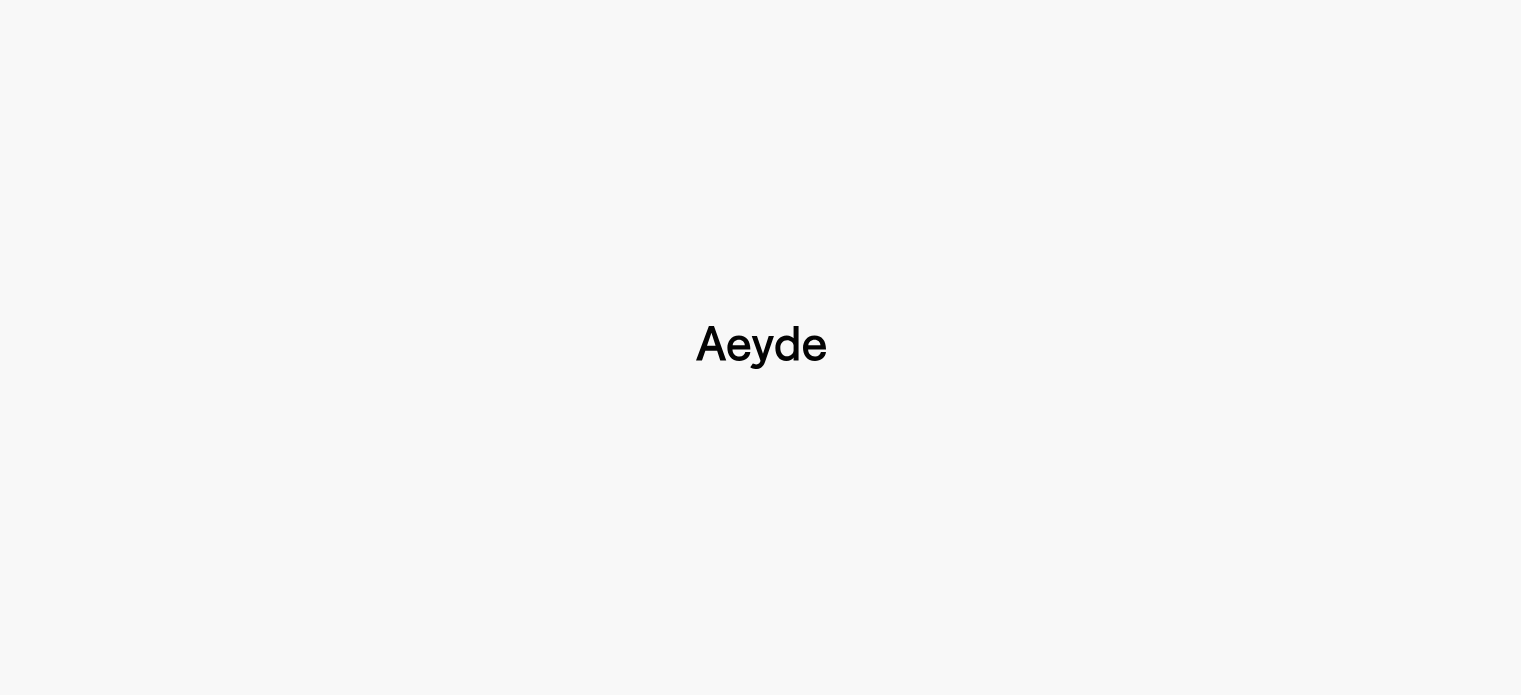 type 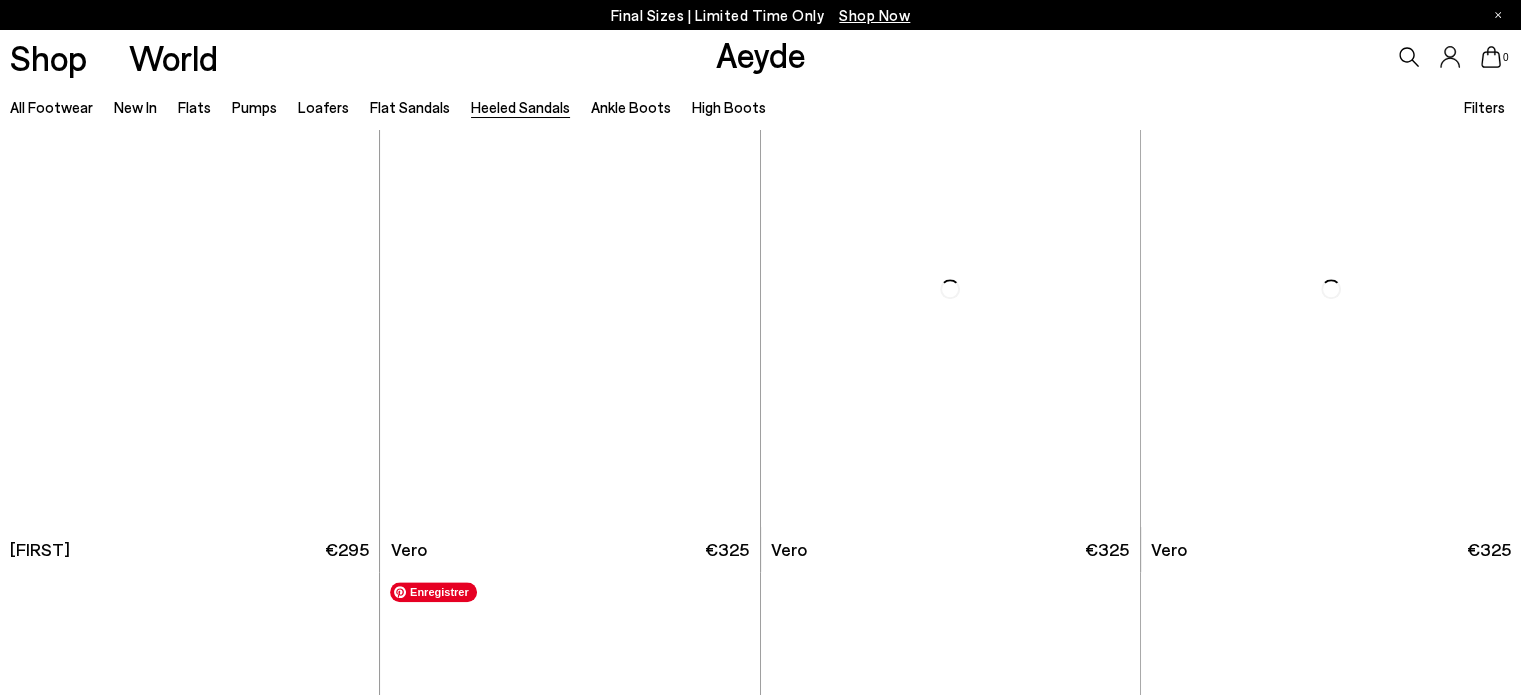 scroll, scrollTop: 1646, scrollLeft: 0, axis: vertical 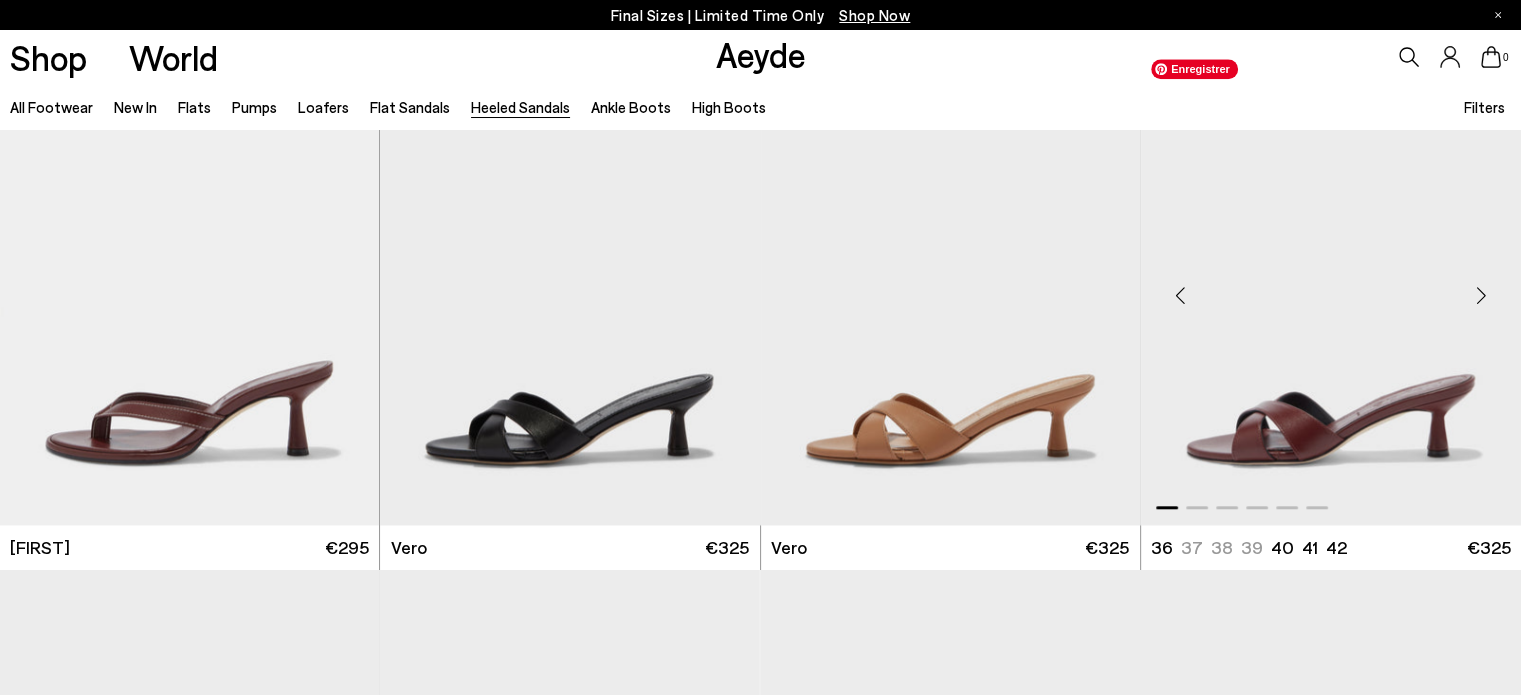 click at bounding box center (1331, 287) 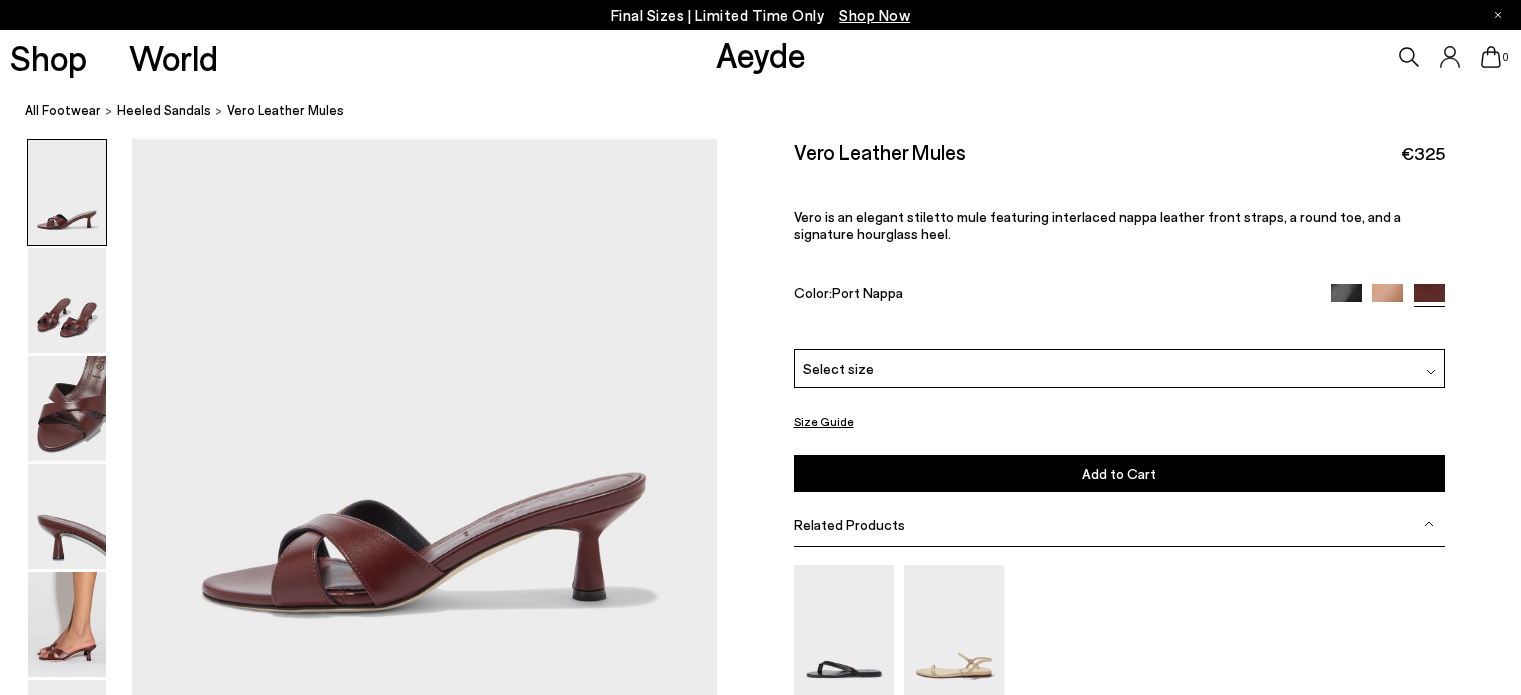 scroll, scrollTop: 0, scrollLeft: 0, axis: both 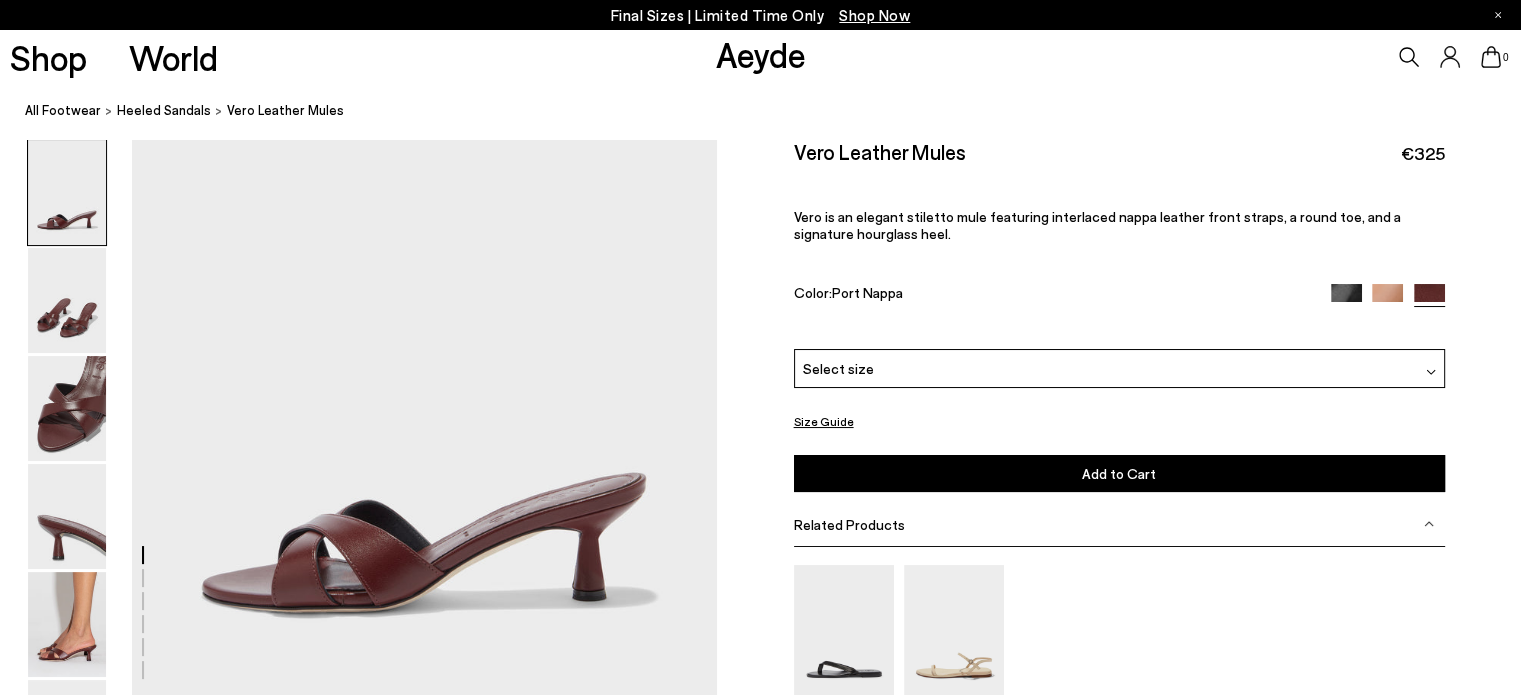 click on "Size Guide" at bounding box center (824, 421) 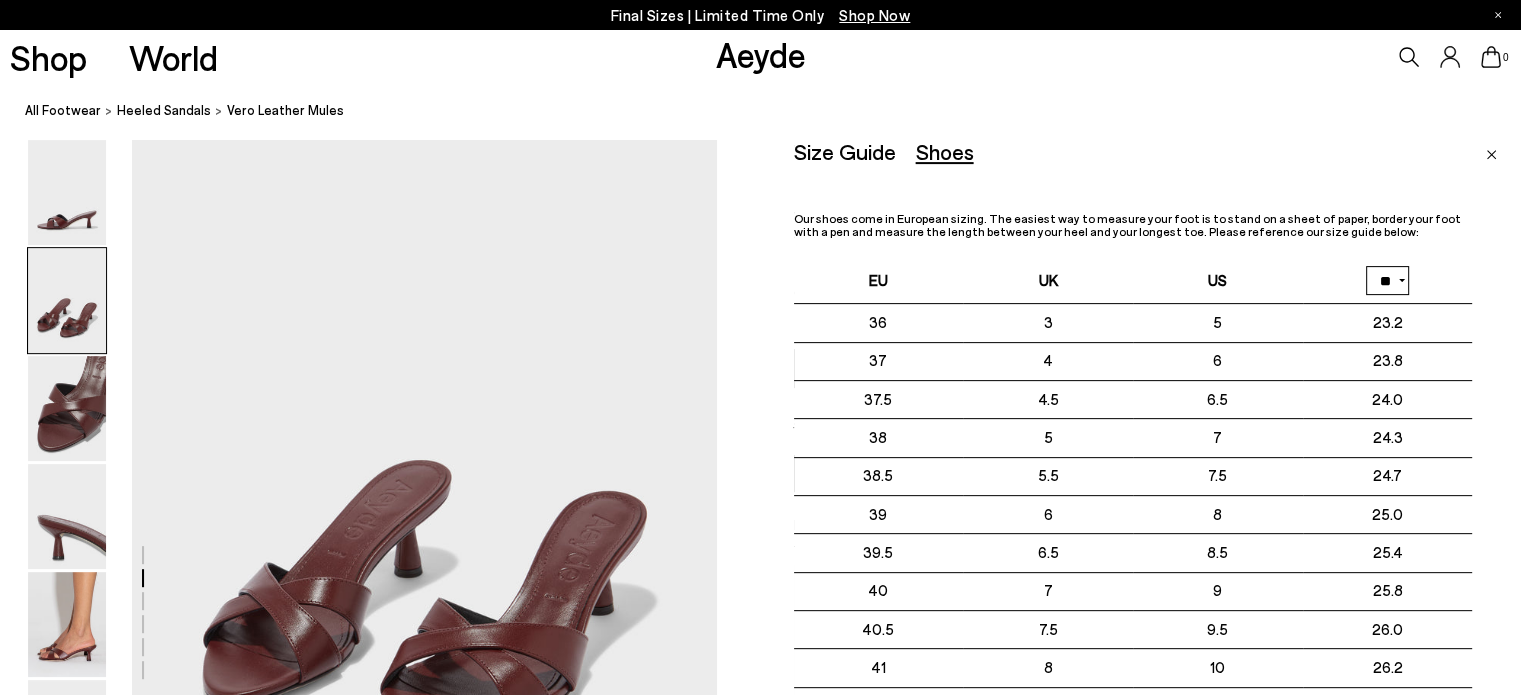scroll, scrollTop: 614, scrollLeft: 0, axis: vertical 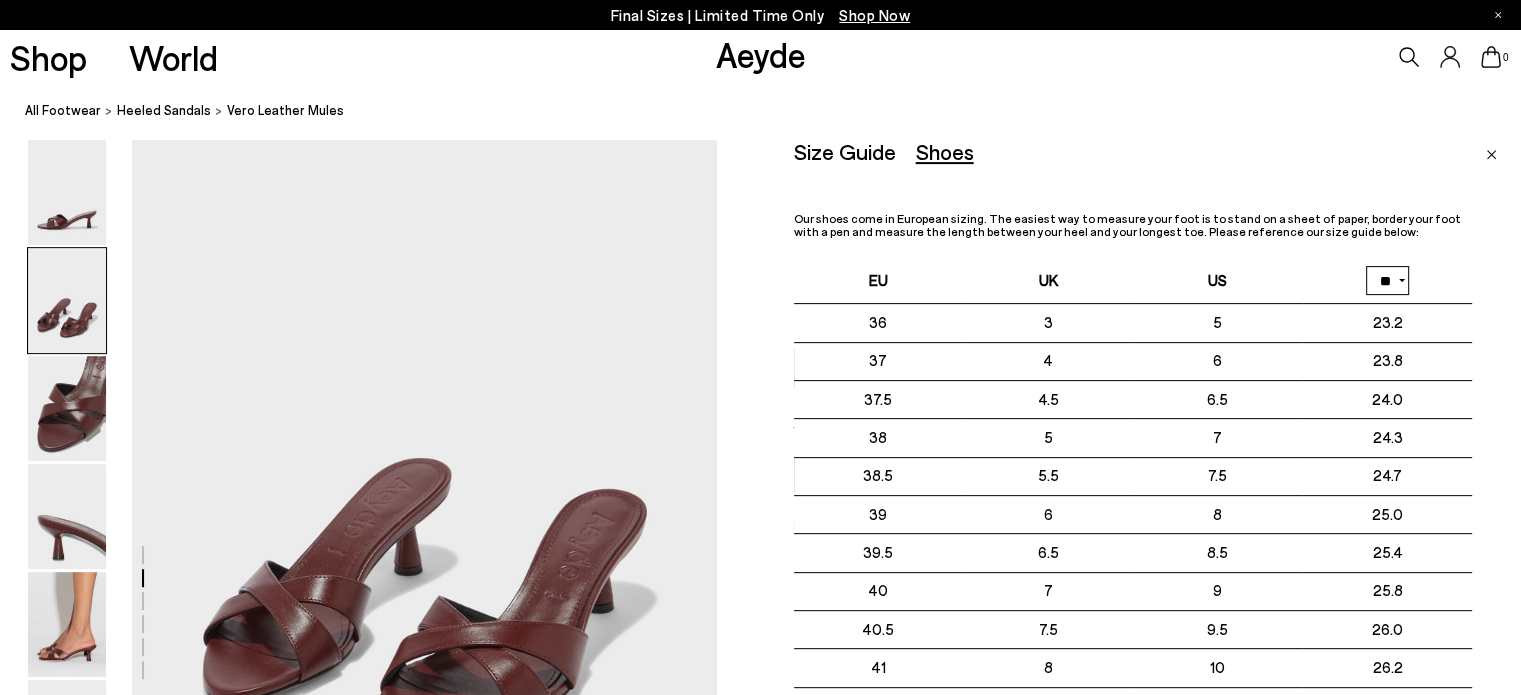 click at bounding box center [1491, 155] 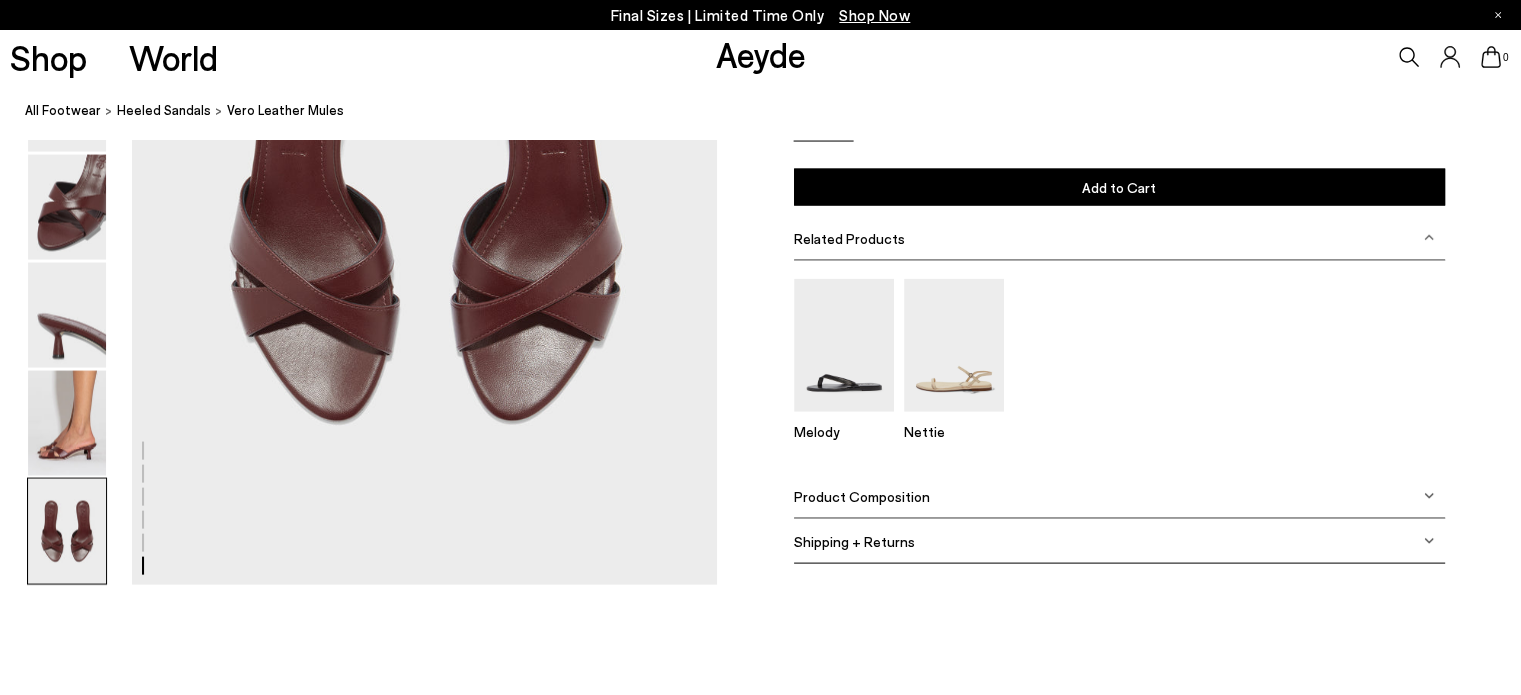 scroll, scrollTop: 4030, scrollLeft: 0, axis: vertical 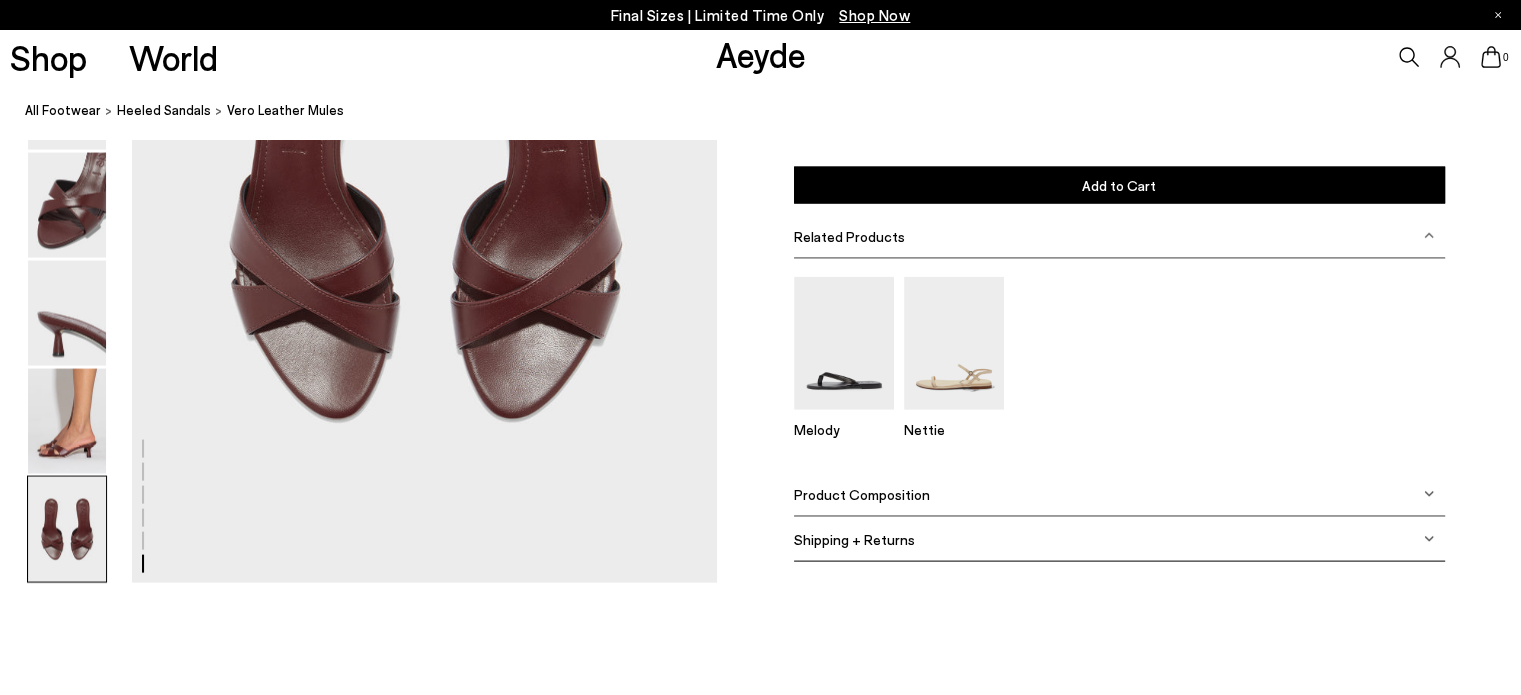 click on "Product Composition" at bounding box center (862, 494) 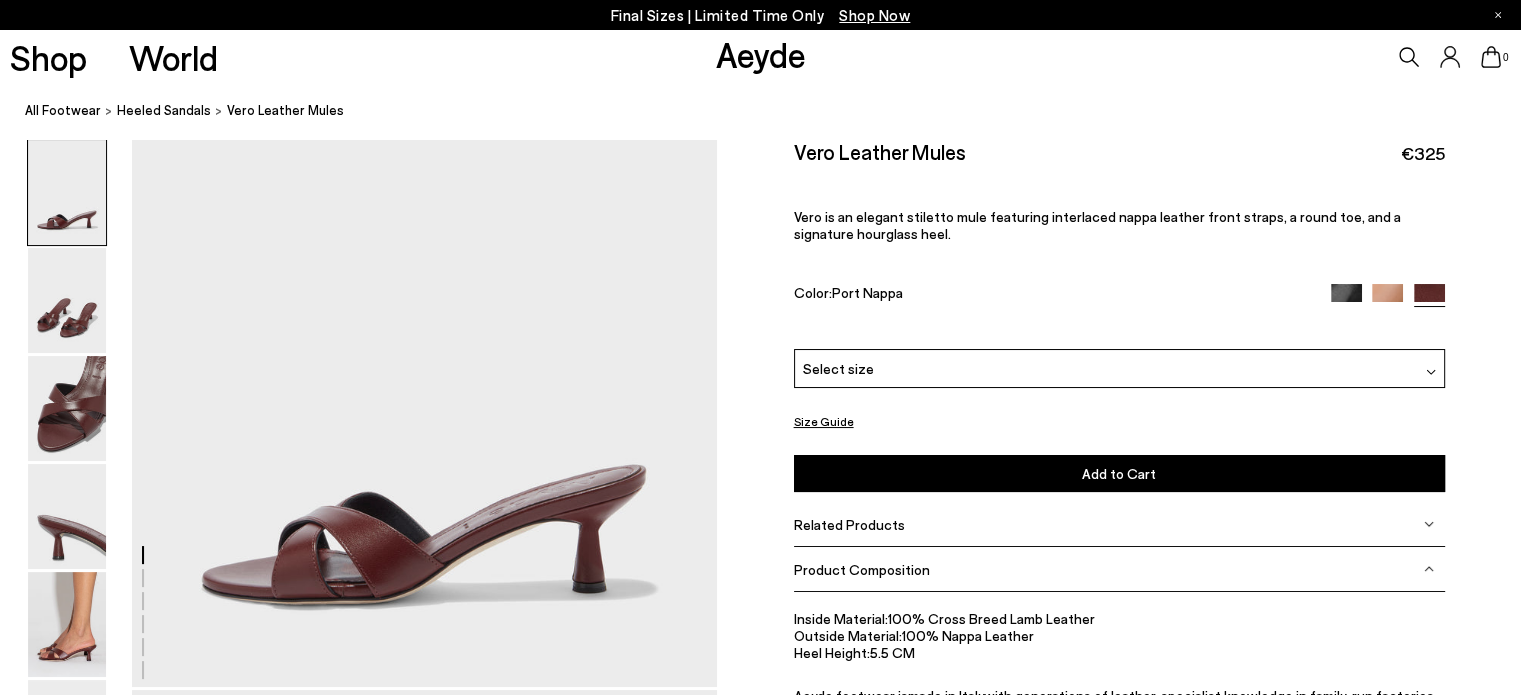 scroll, scrollTop: 0, scrollLeft: 0, axis: both 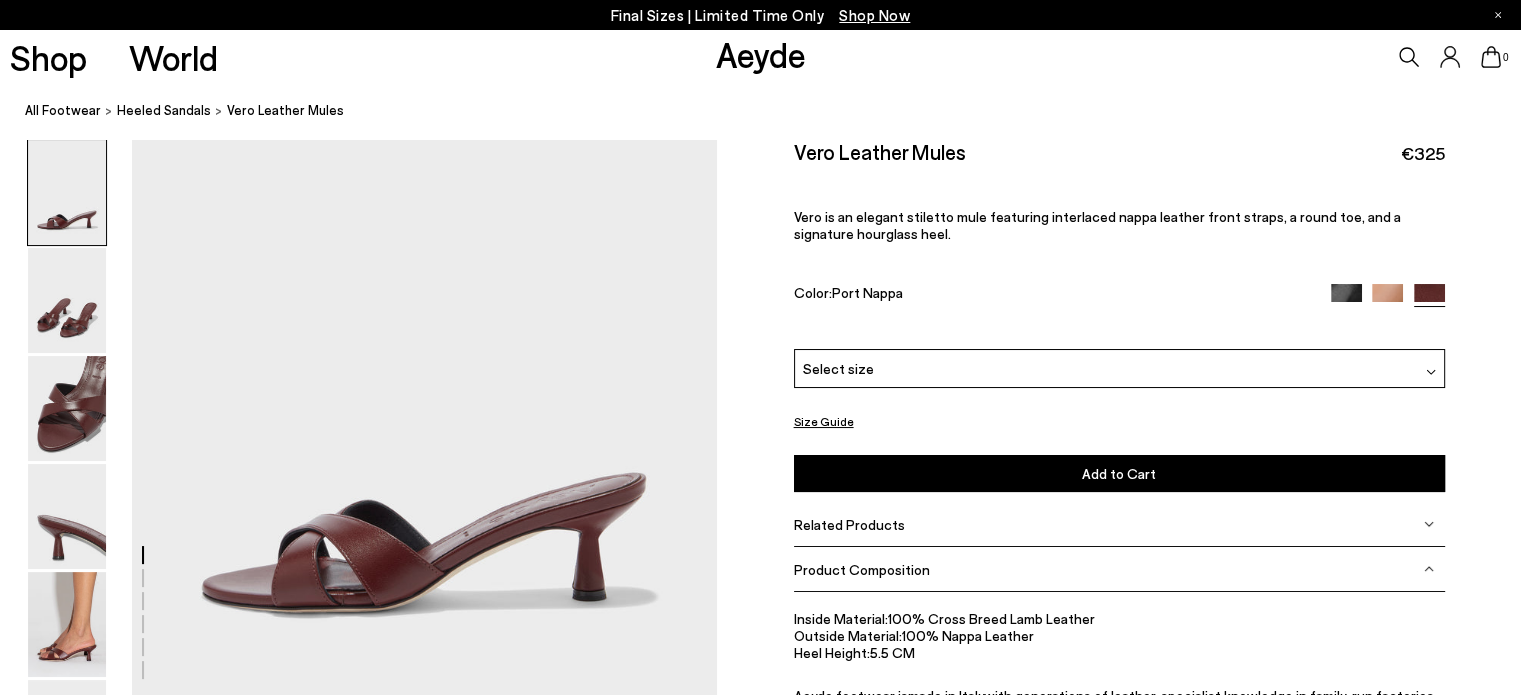 click at bounding box center (1387, 299) 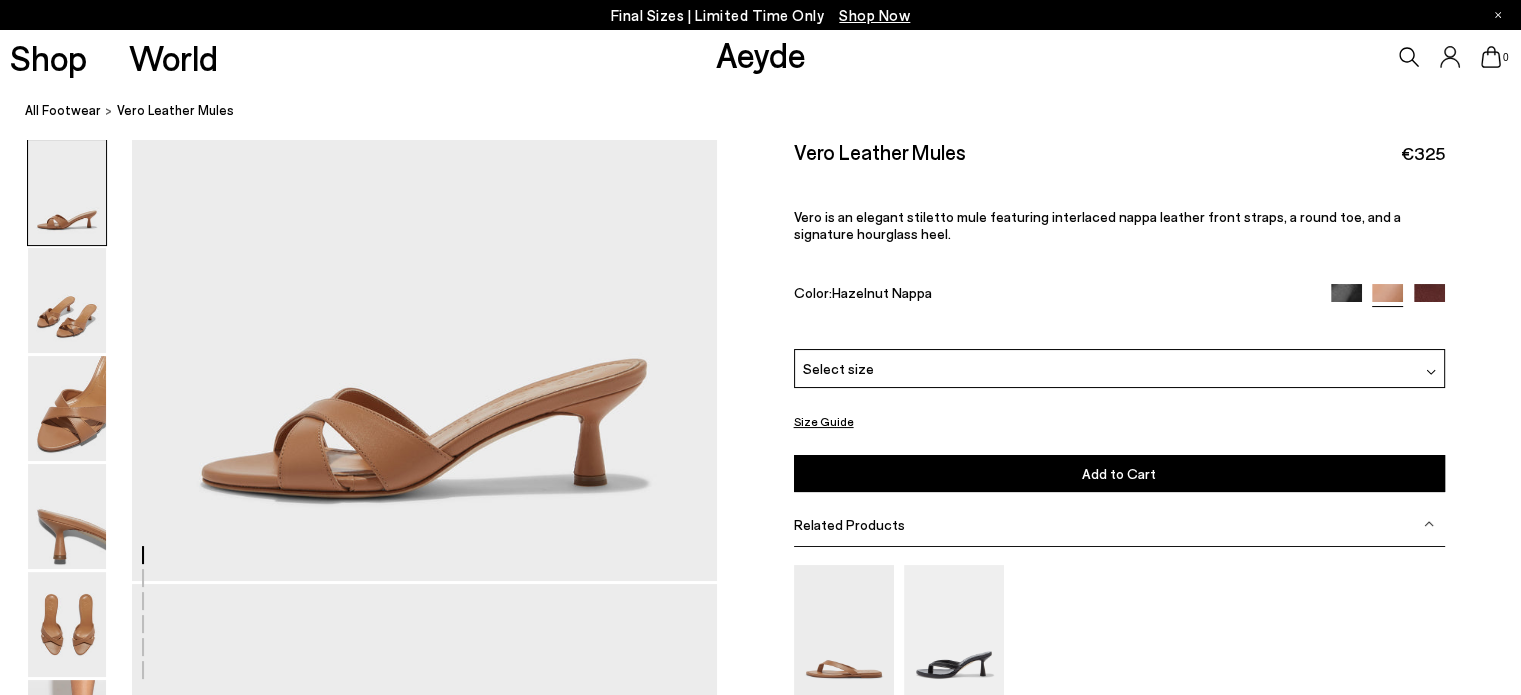 scroll, scrollTop: 0, scrollLeft: 0, axis: both 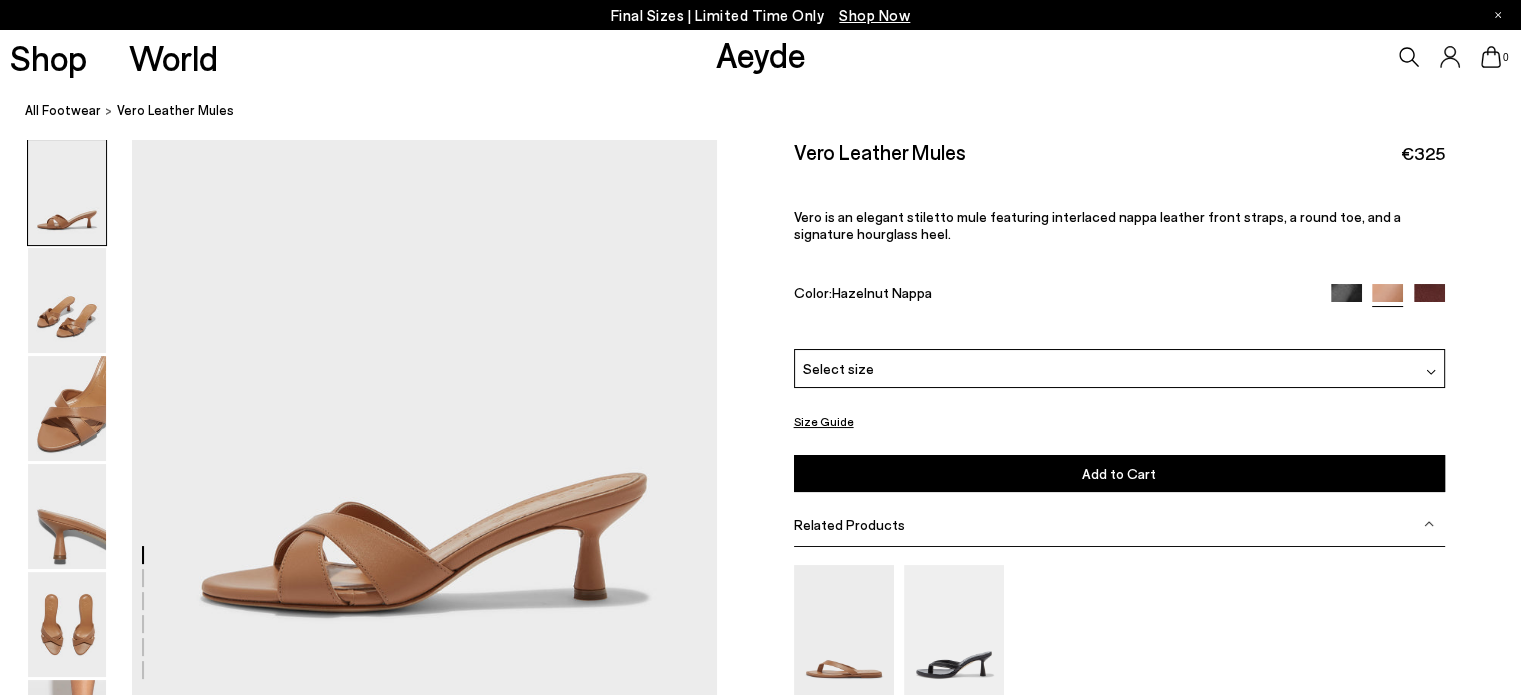 click at bounding box center (1346, 299) 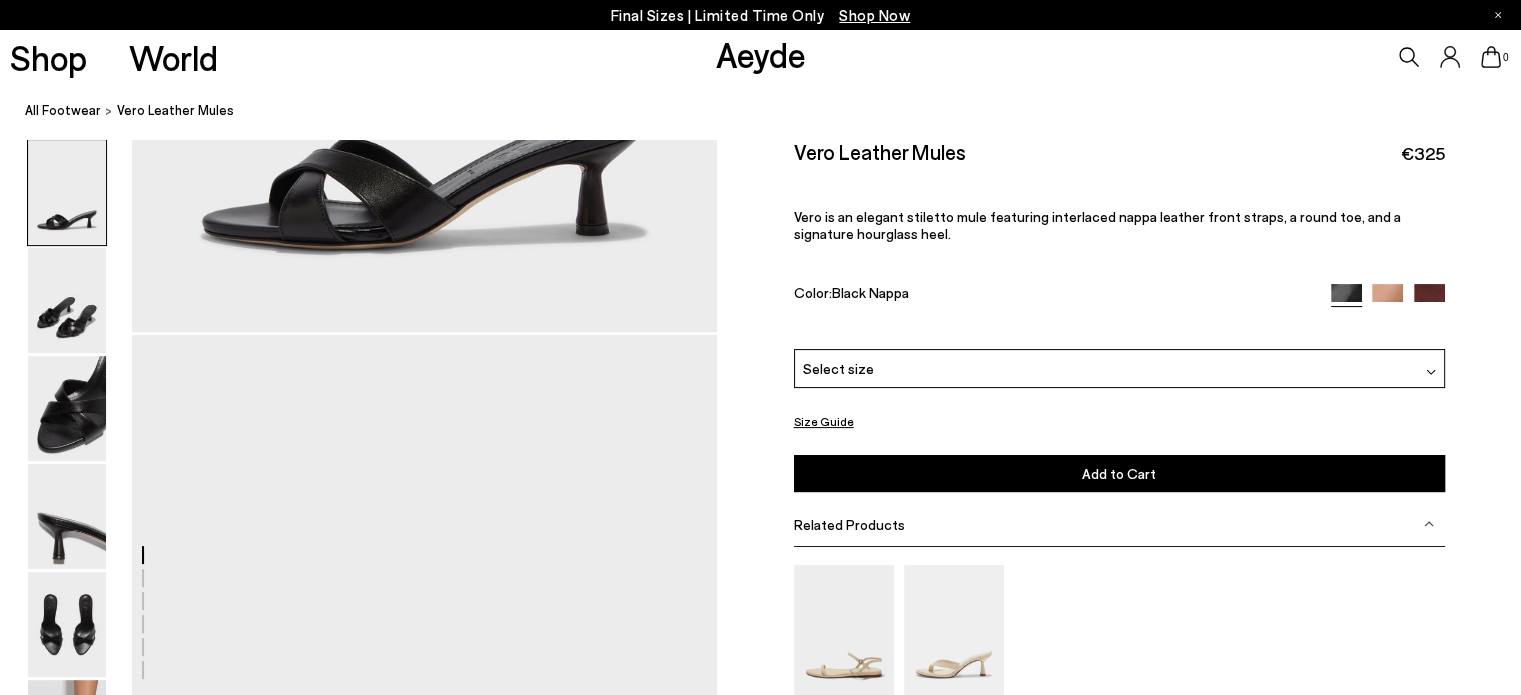 scroll, scrollTop: 0, scrollLeft: 0, axis: both 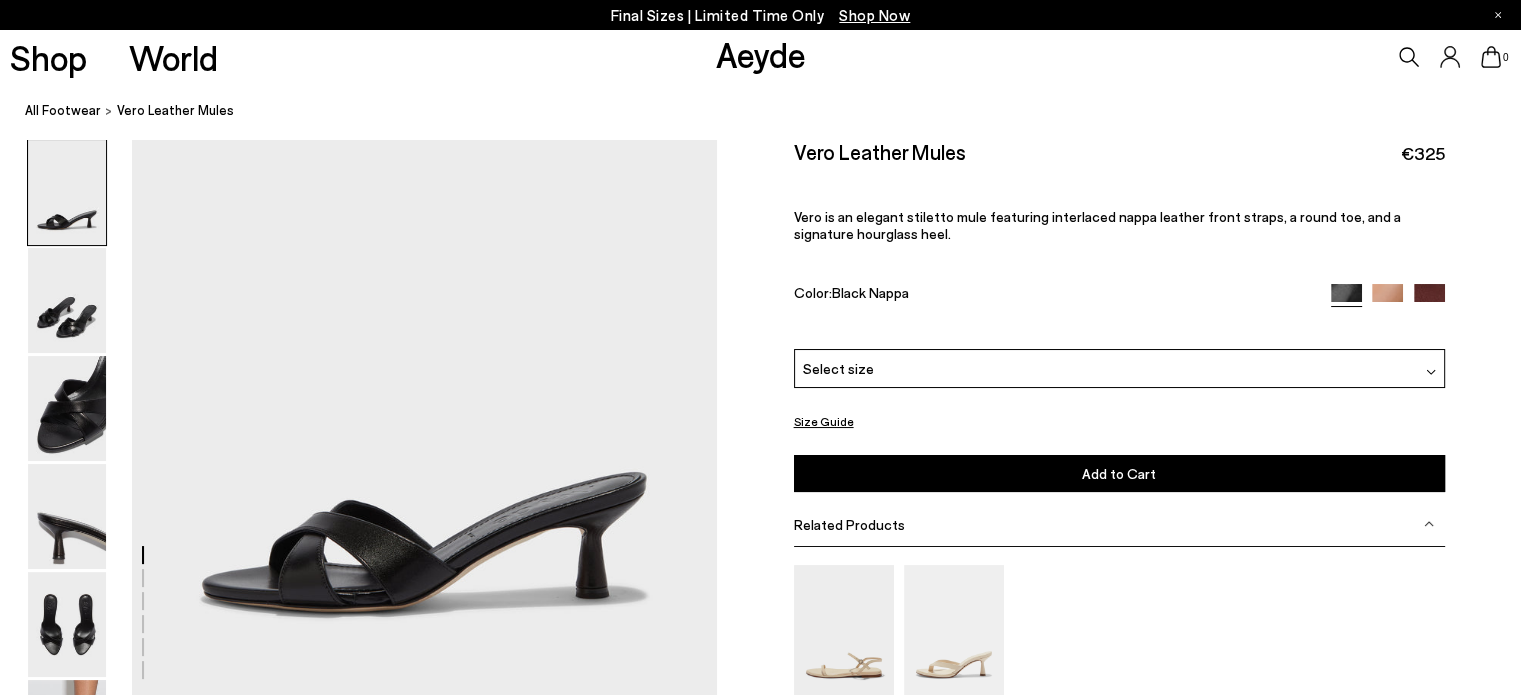 click at bounding box center [1429, 299] 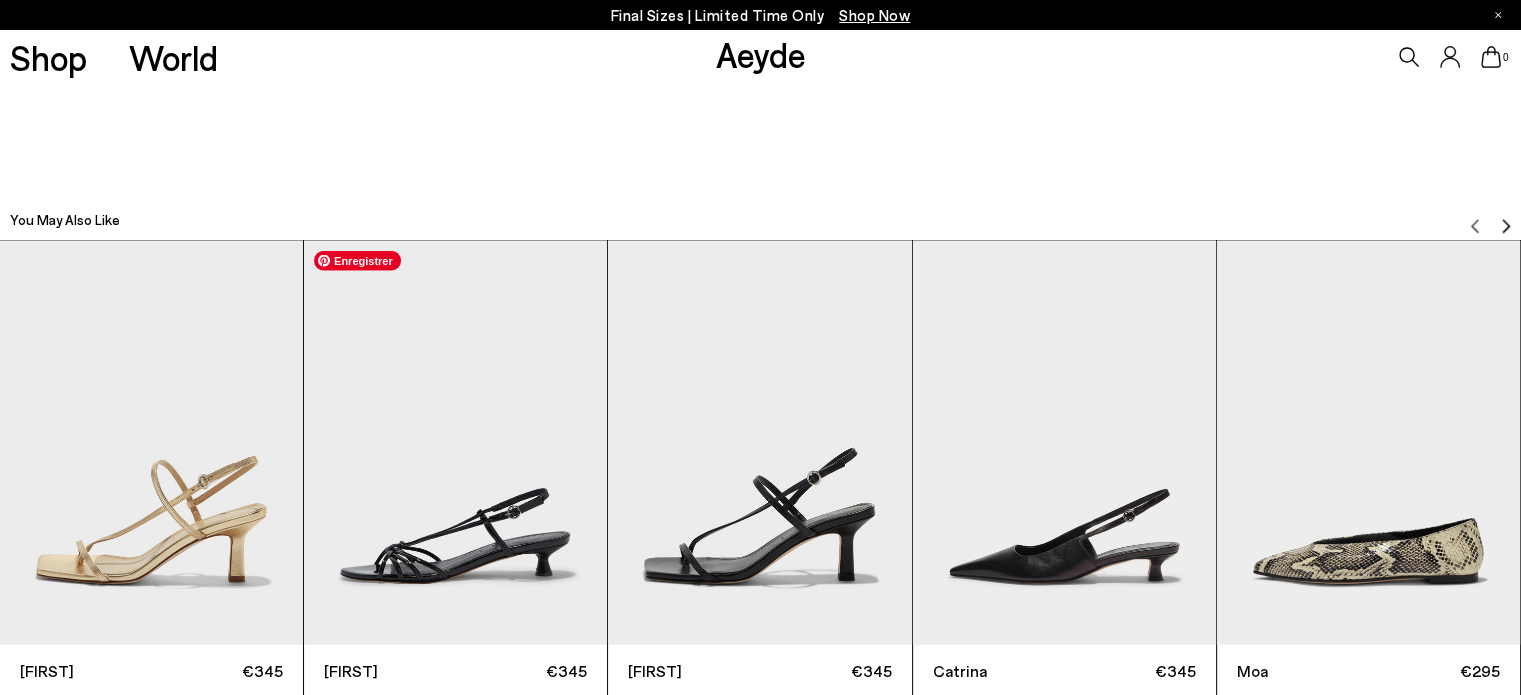 scroll, scrollTop: 4526, scrollLeft: 0, axis: vertical 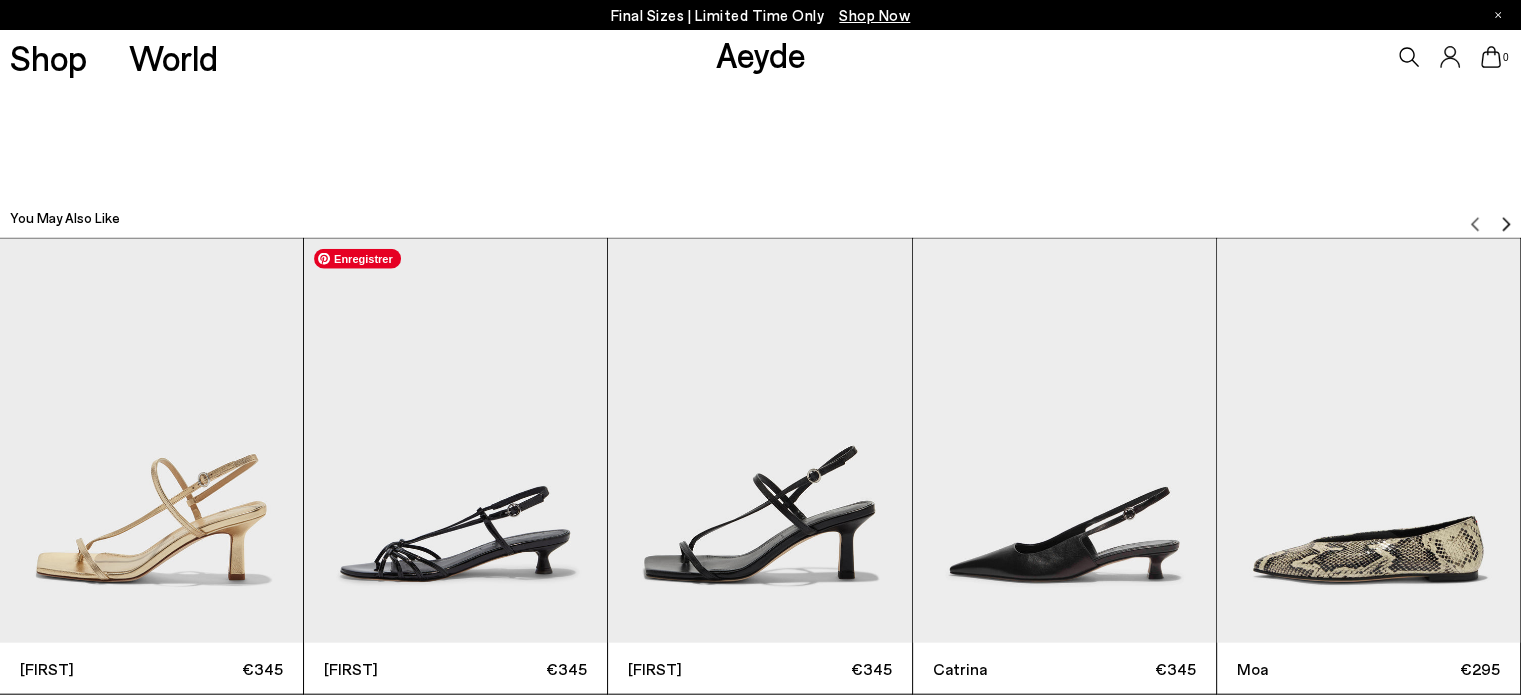 click at bounding box center (455, 441) 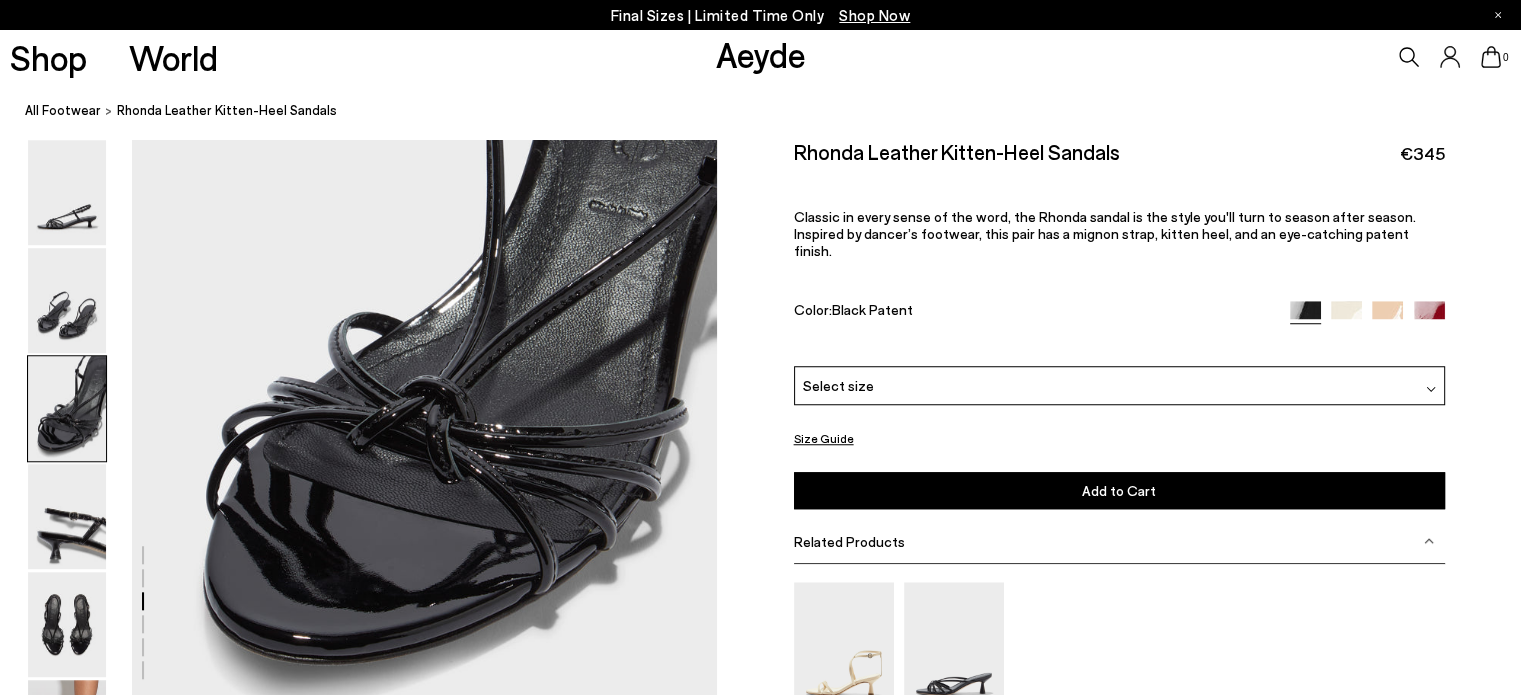 scroll, scrollTop: 1532, scrollLeft: 0, axis: vertical 